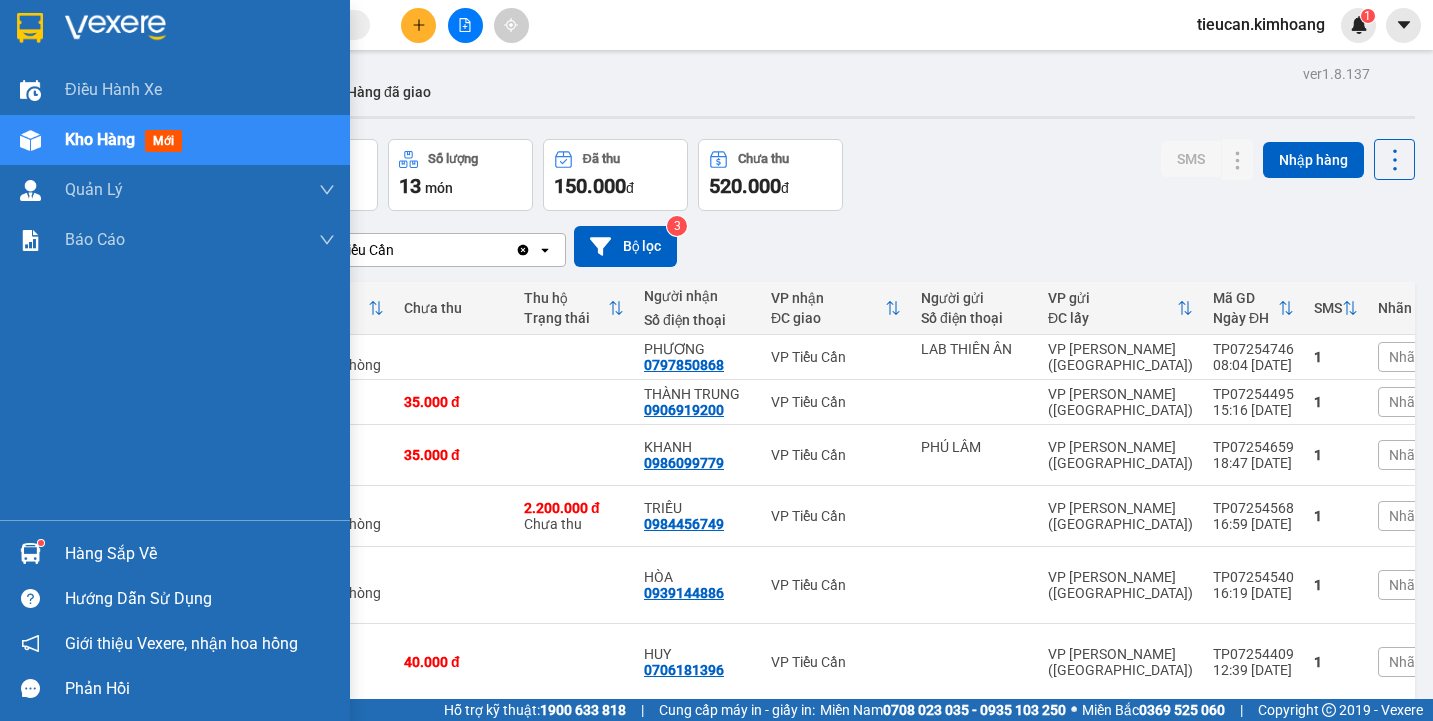 scroll, scrollTop: 0, scrollLeft: 0, axis: both 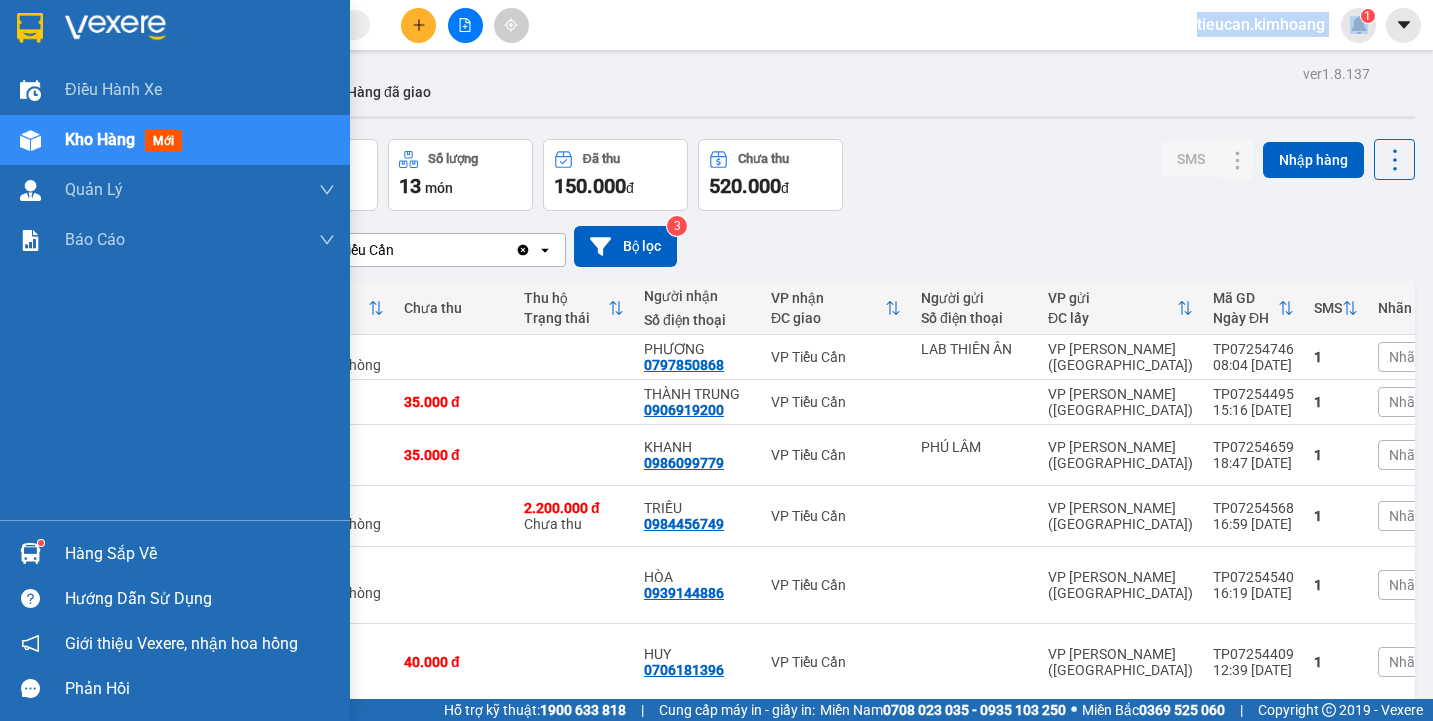click on "Hàng sắp về" at bounding box center (200, 554) 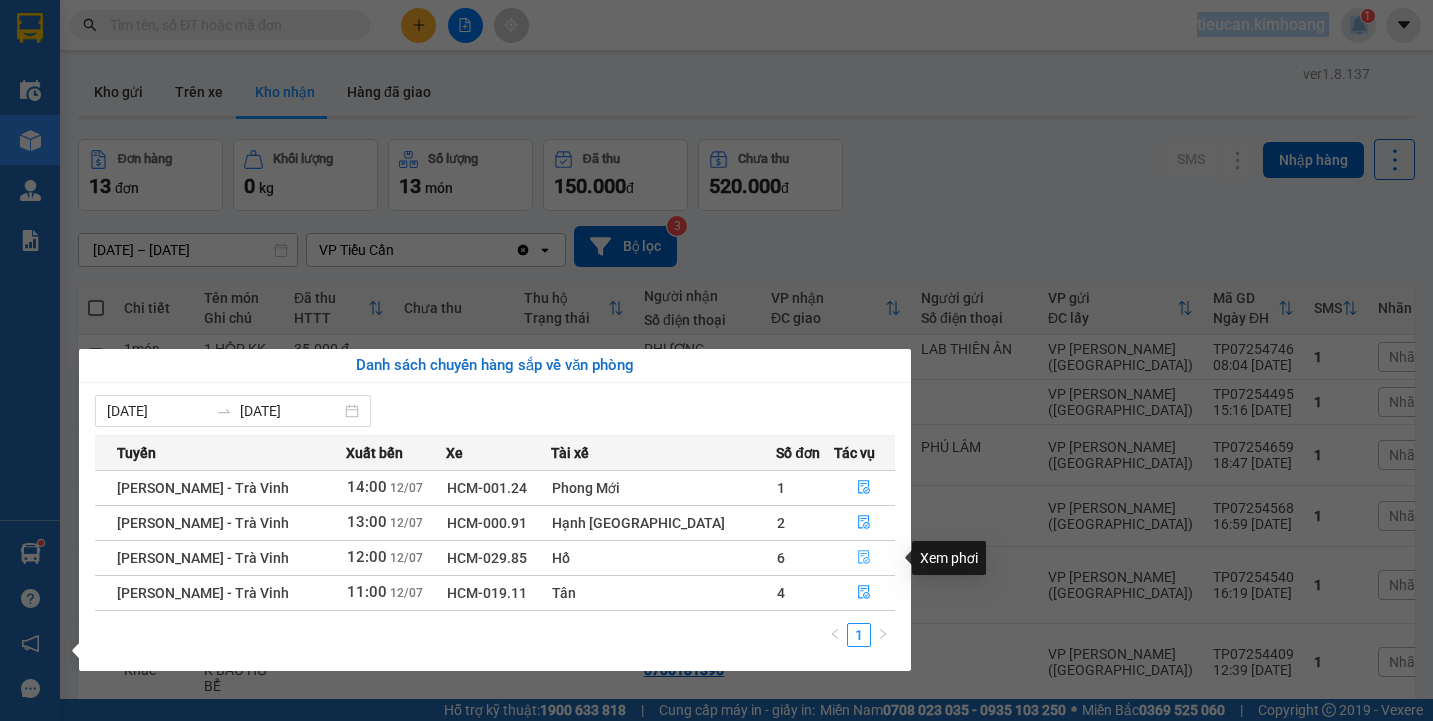 click at bounding box center [865, 558] 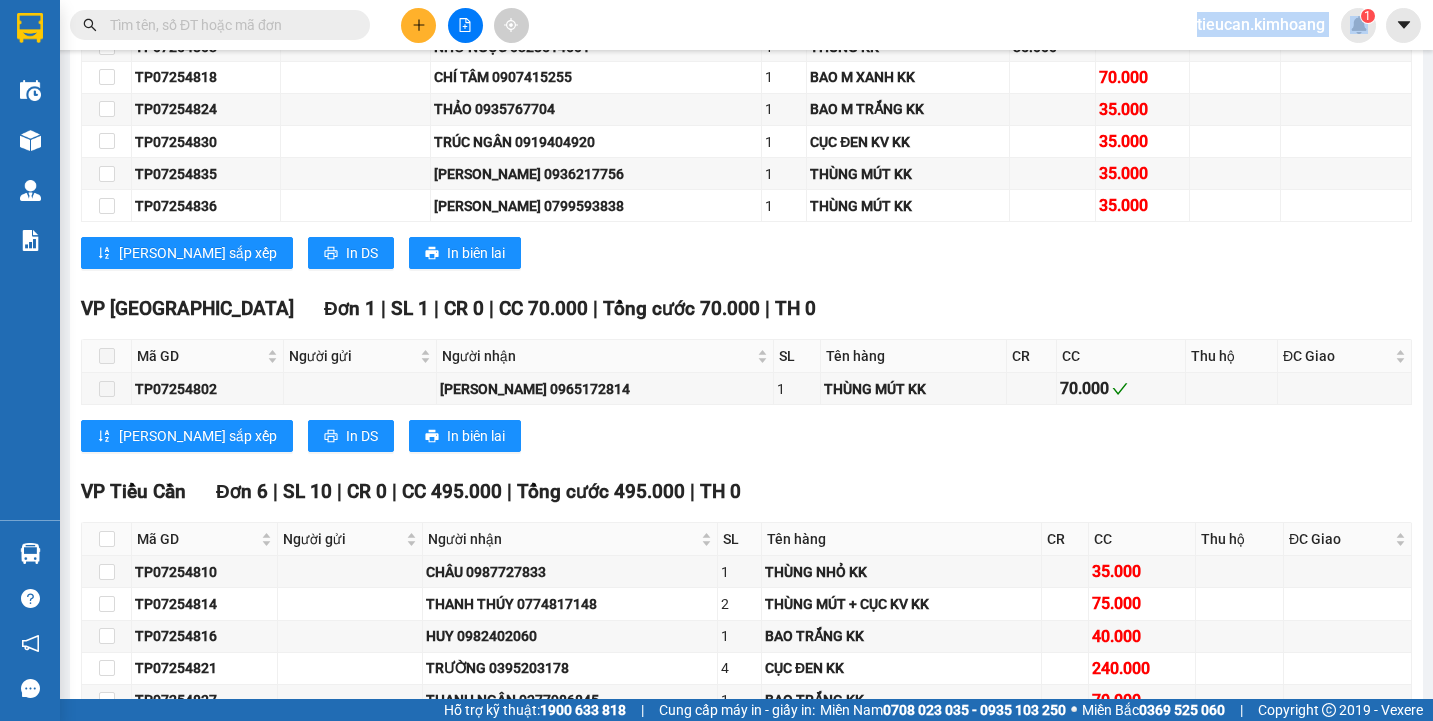 scroll, scrollTop: 2046, scrollLeft: 0, axis: vertical 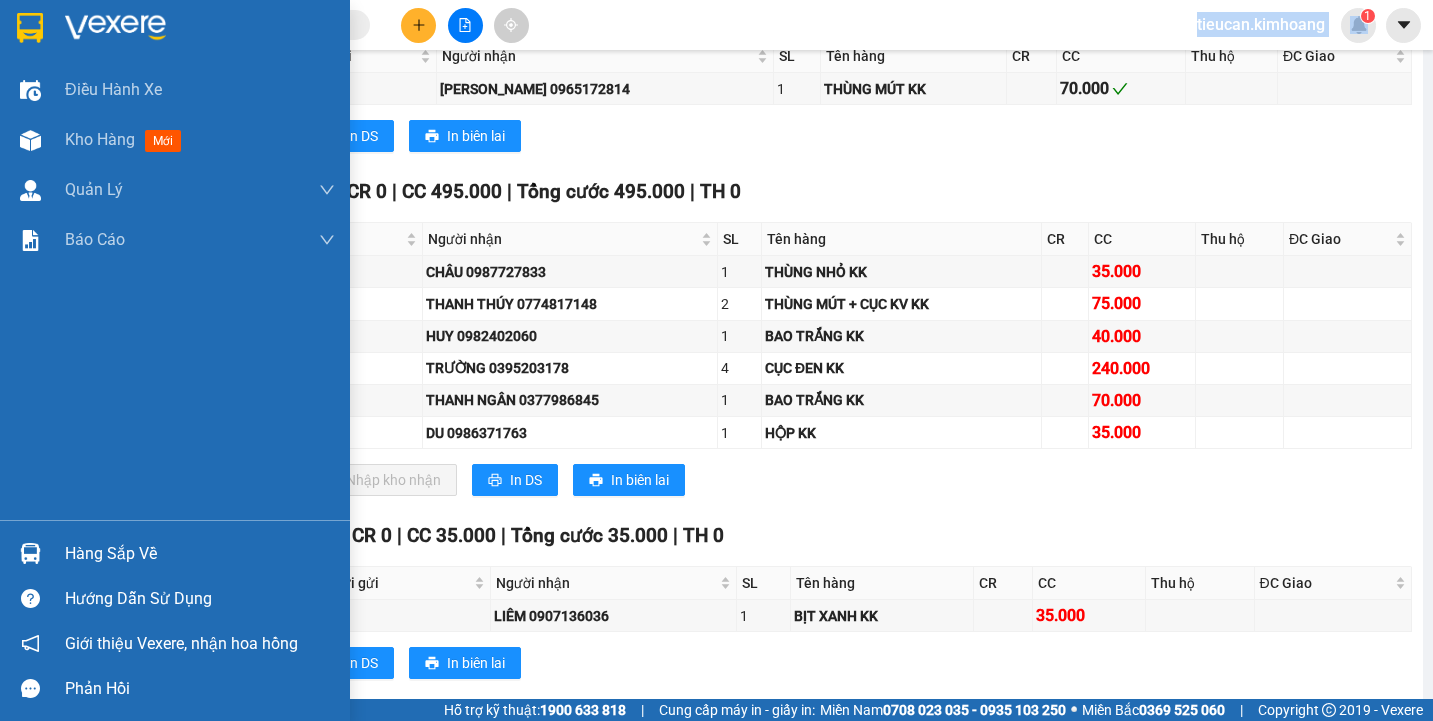 click on "Hàng sắp về" at bounding box center (175, 553) 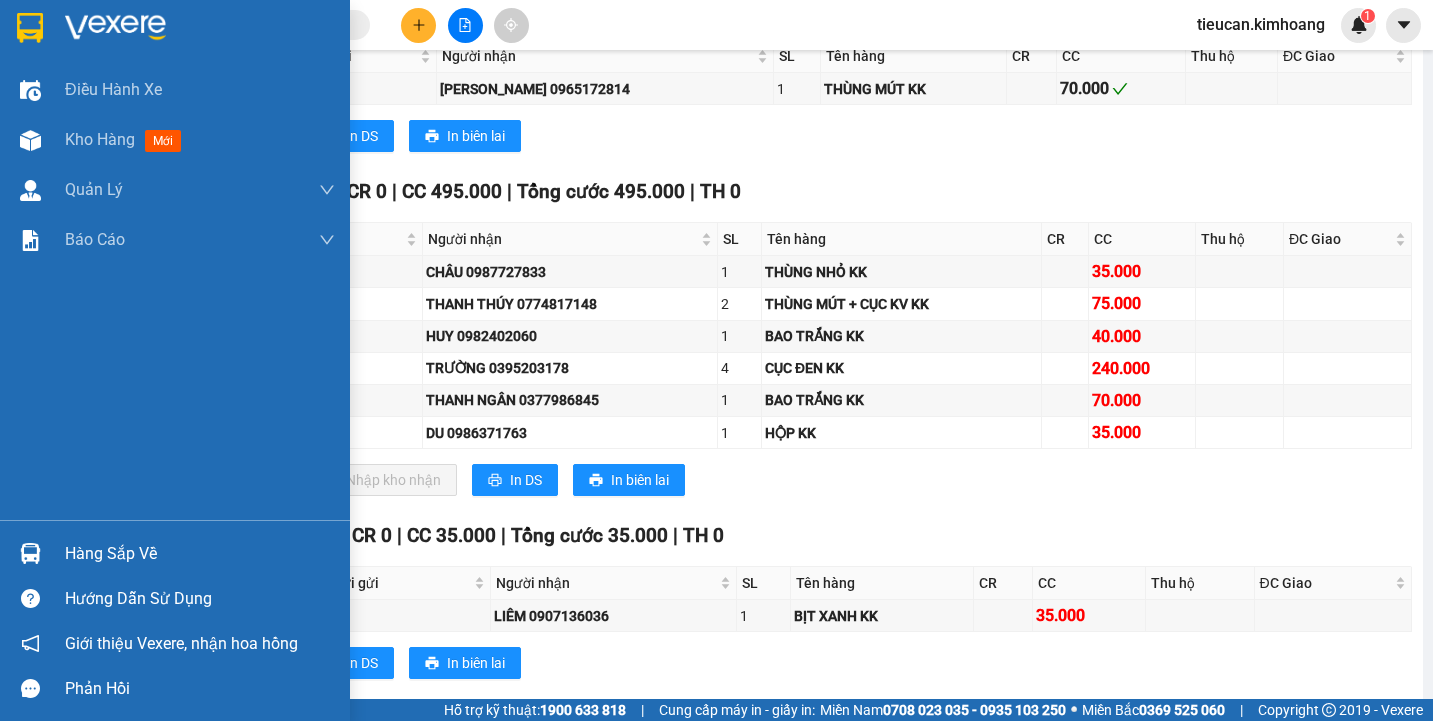 click on "Điều hành xe     Kho hàng mới     Quản [PERSON_NAME] lý chuyến Quản lý khách hàng mới     Báo cáo BC giao hàng (nhân viên) BC giao hàng (trưởng trạm) Báo cáo dòng tiền (nhân viên) Báo cáo dòng tiền (trạm) Doanh số tạo đơn theo VP gửi (nhân viên) Doanh số tạo đơn theo VP gửi (trạm) Hàng sắp về Hướng dẫn sử dụng Giới thiệu Vexere, nhận hoa hồng Phản hồi Phần mềm hỗ trợ bạn tốt chứ?" at bounding box center (175, 360) 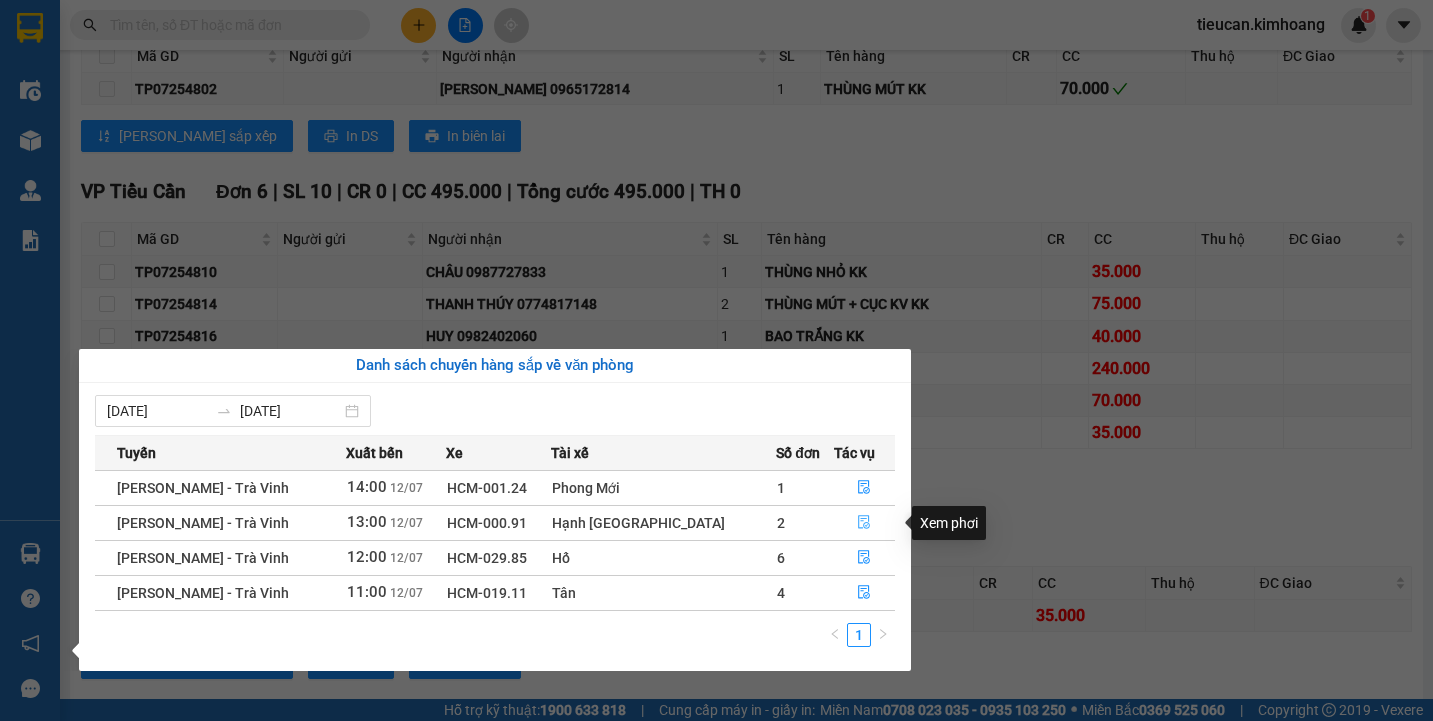 click 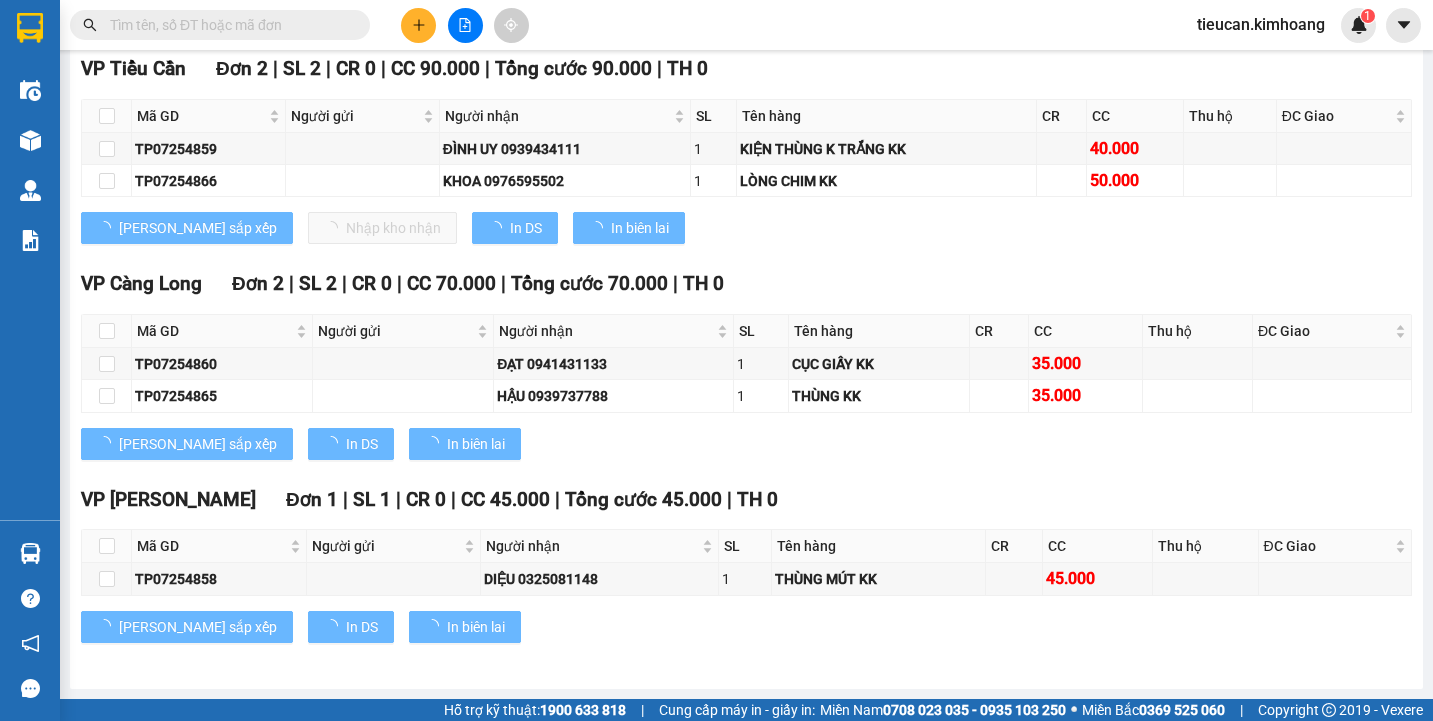 scroll, scrollTop: 1193, scrollLeft: 0, axis: vertical 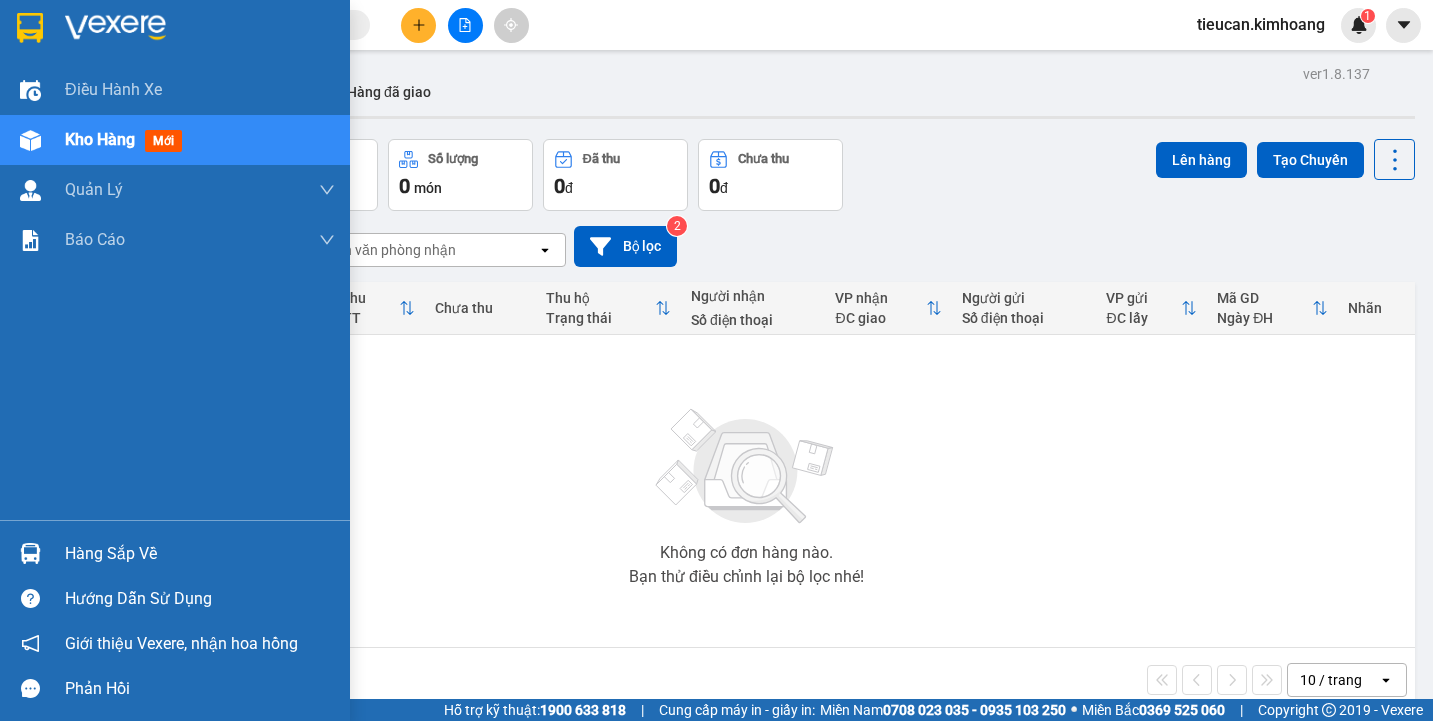 click on "Hàng sắp về" at bounding box center [175, 553] 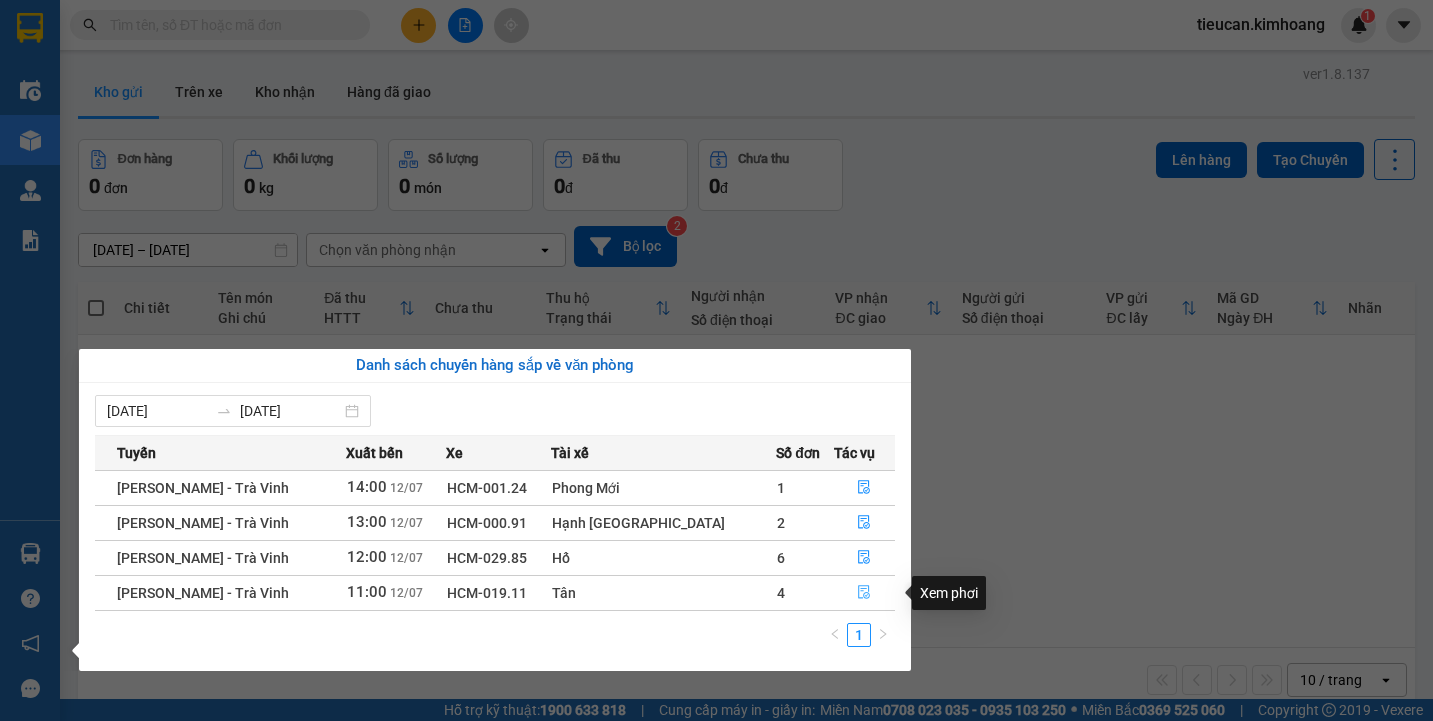 click 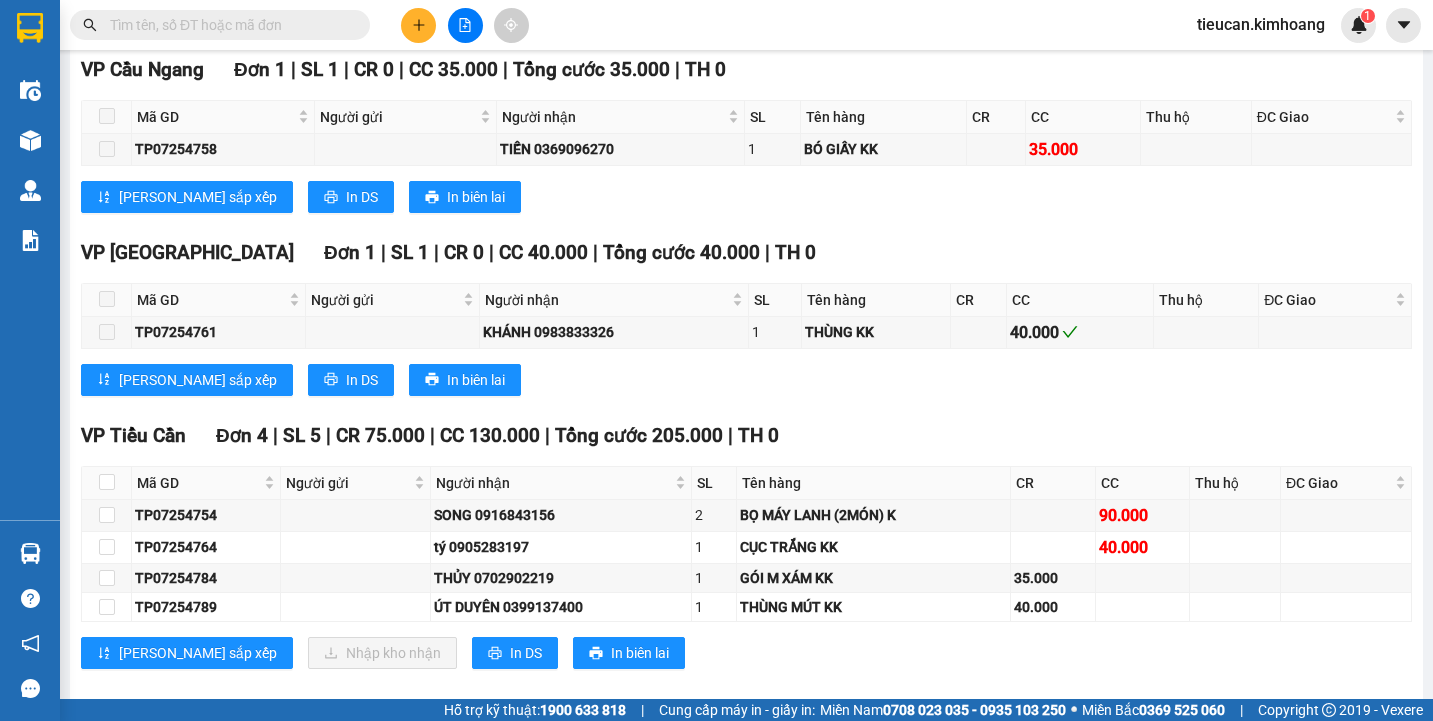 scroll, scrollTop: 2100, scrollLeft: 0, axis: vertical 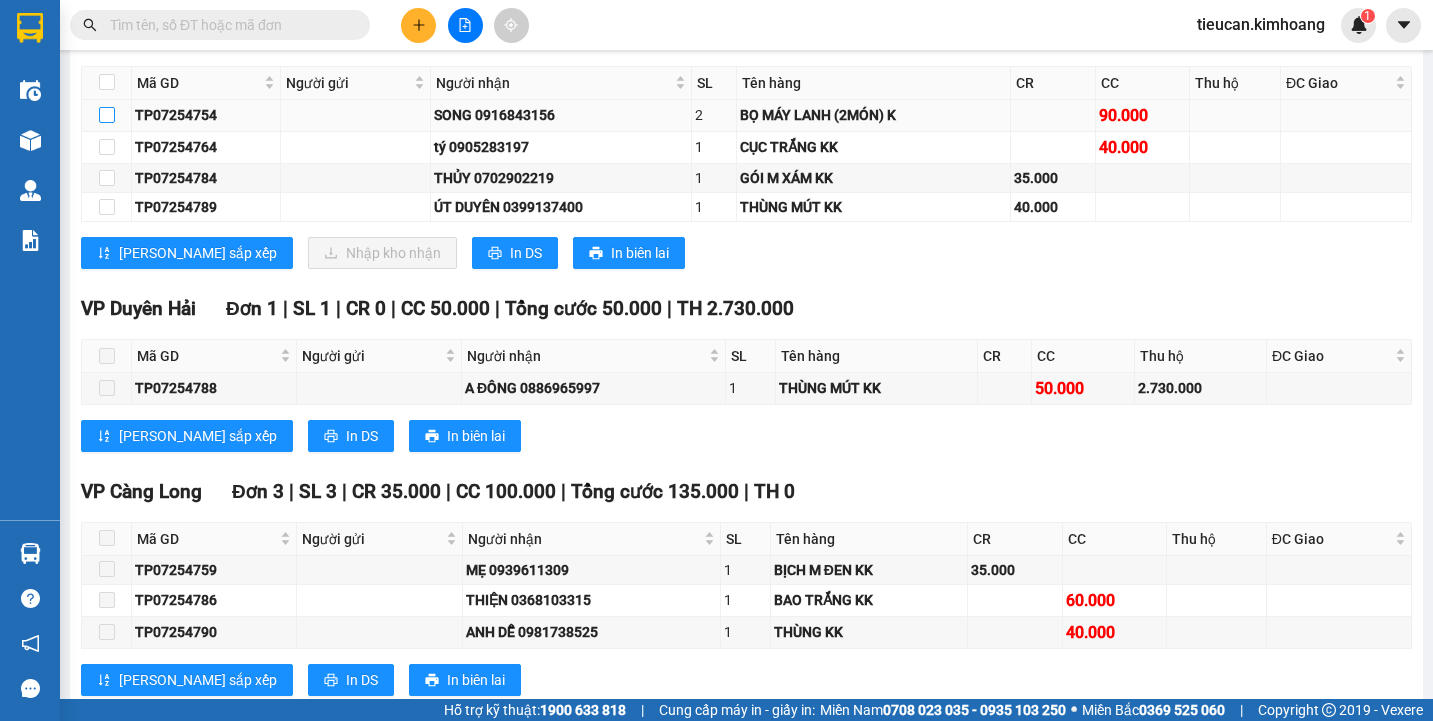 click at bounding box center [107, 115] 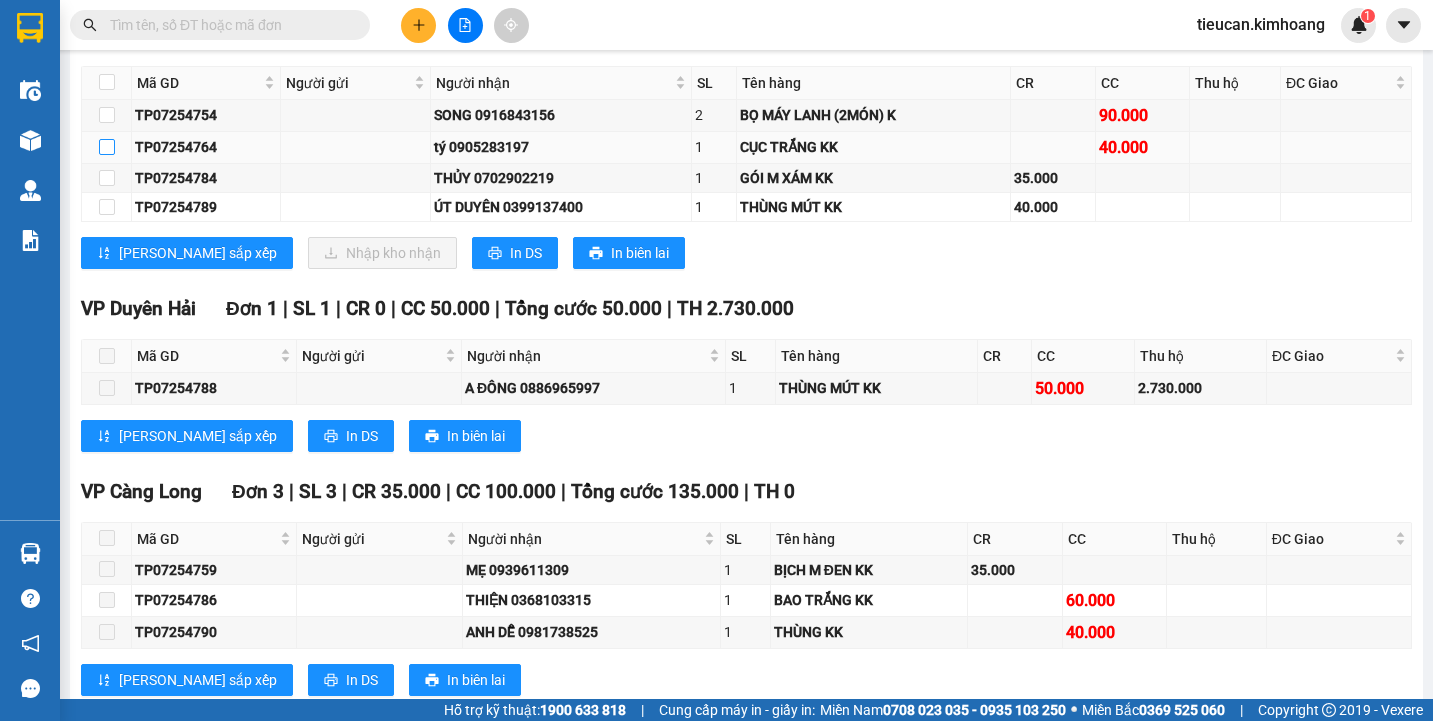click at bounding box center [107, 147] 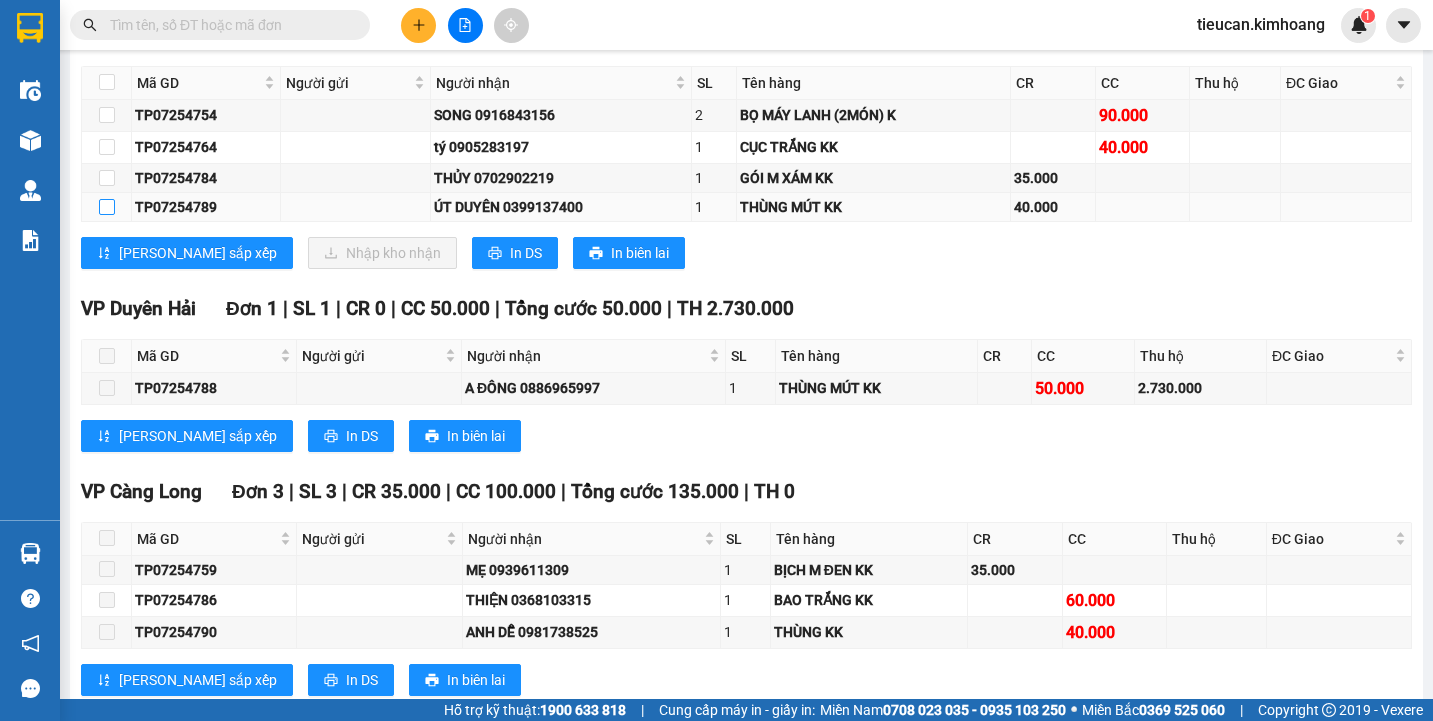 click at bounding box center (107, 207) 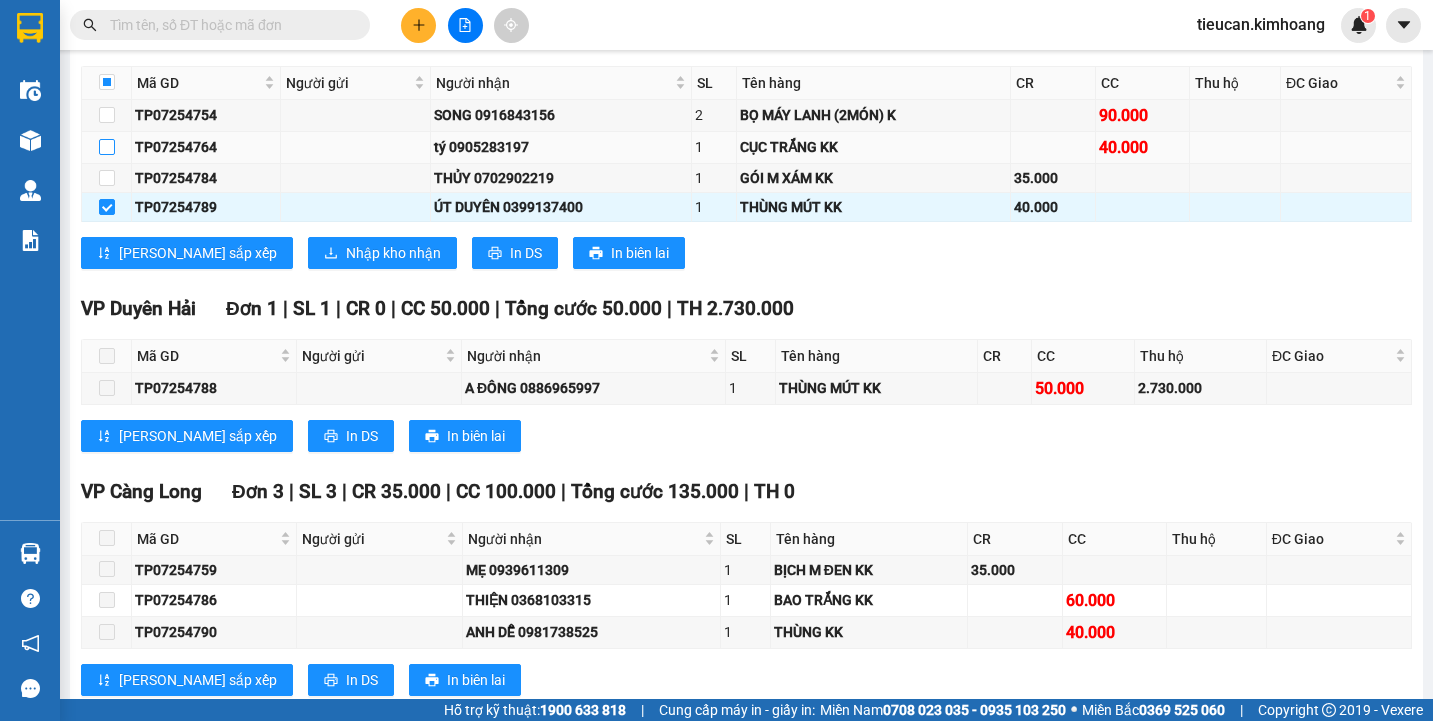click at bounding box center (107, 147) 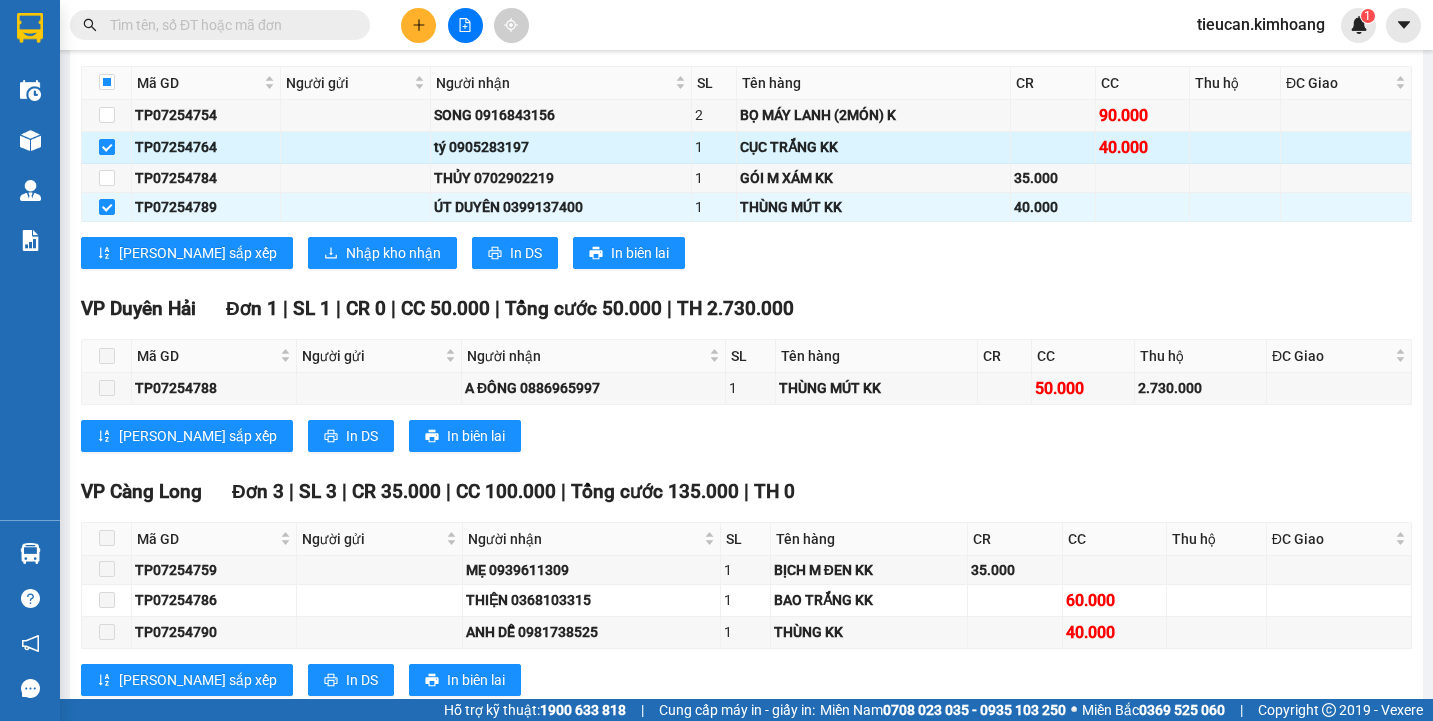 click at bounding box center [107, 147] 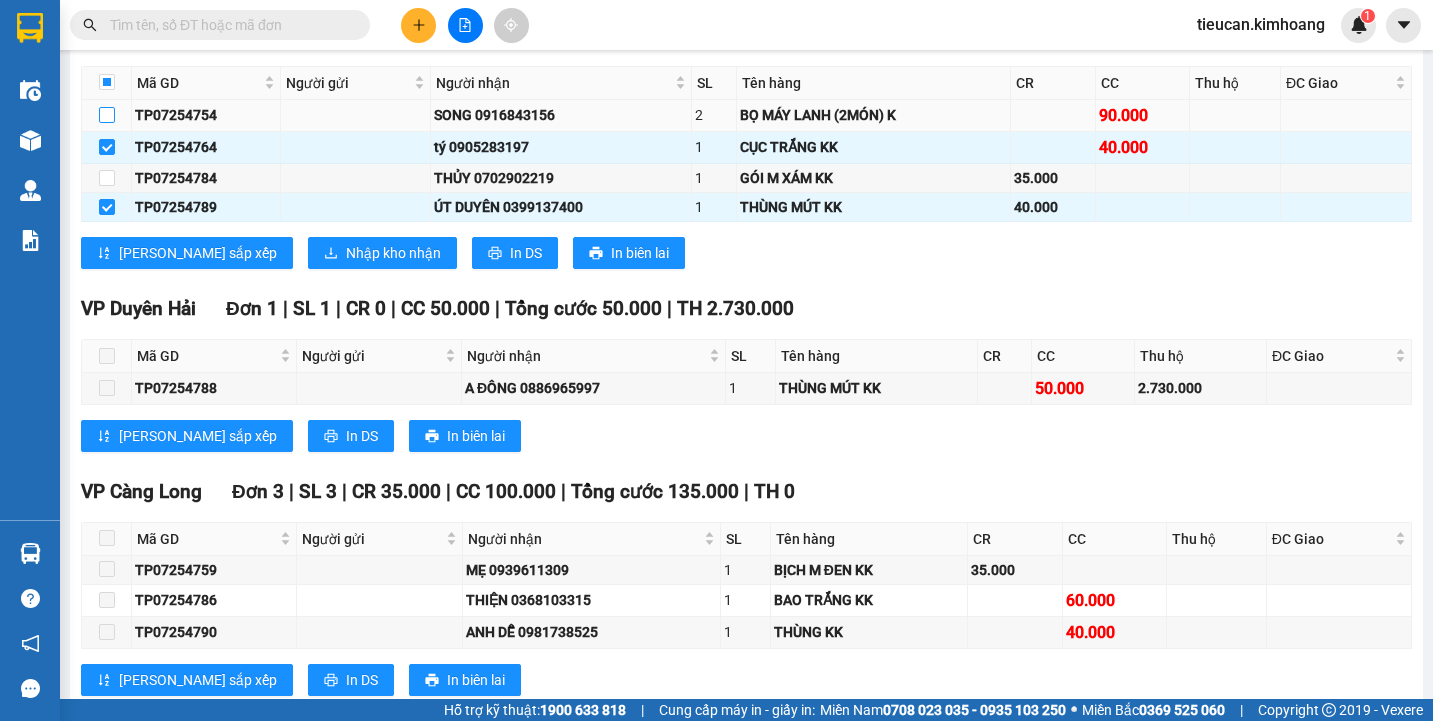 checkbox on "true" 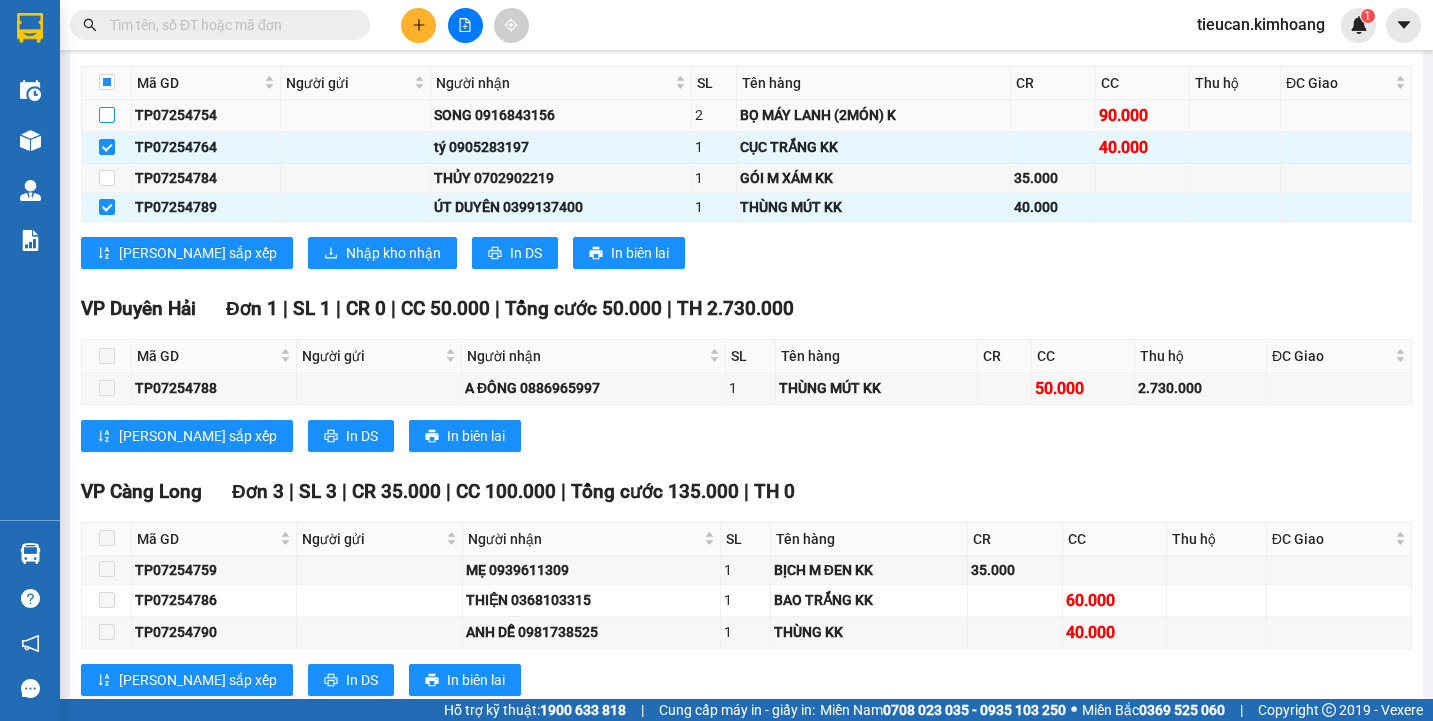 click at bounding box center [107, 115] 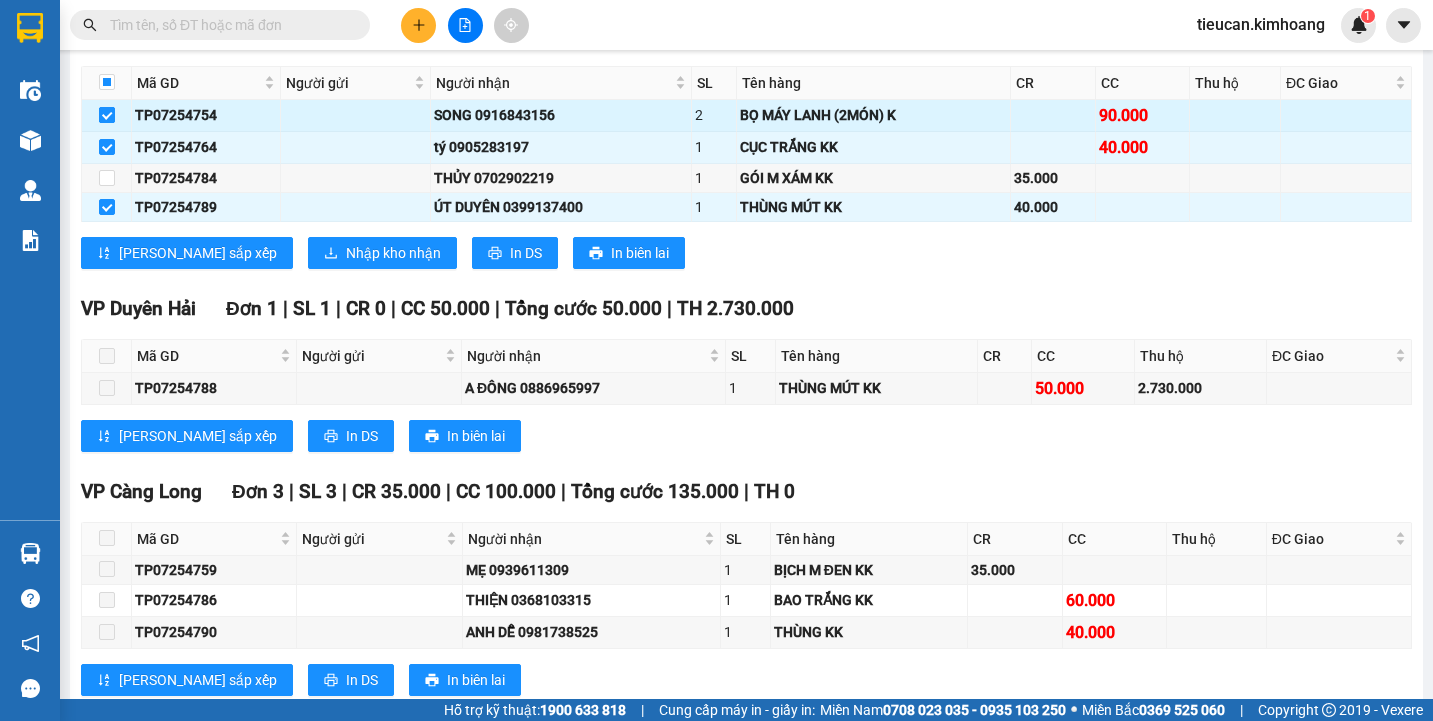 click at bounding box center [107, 115] 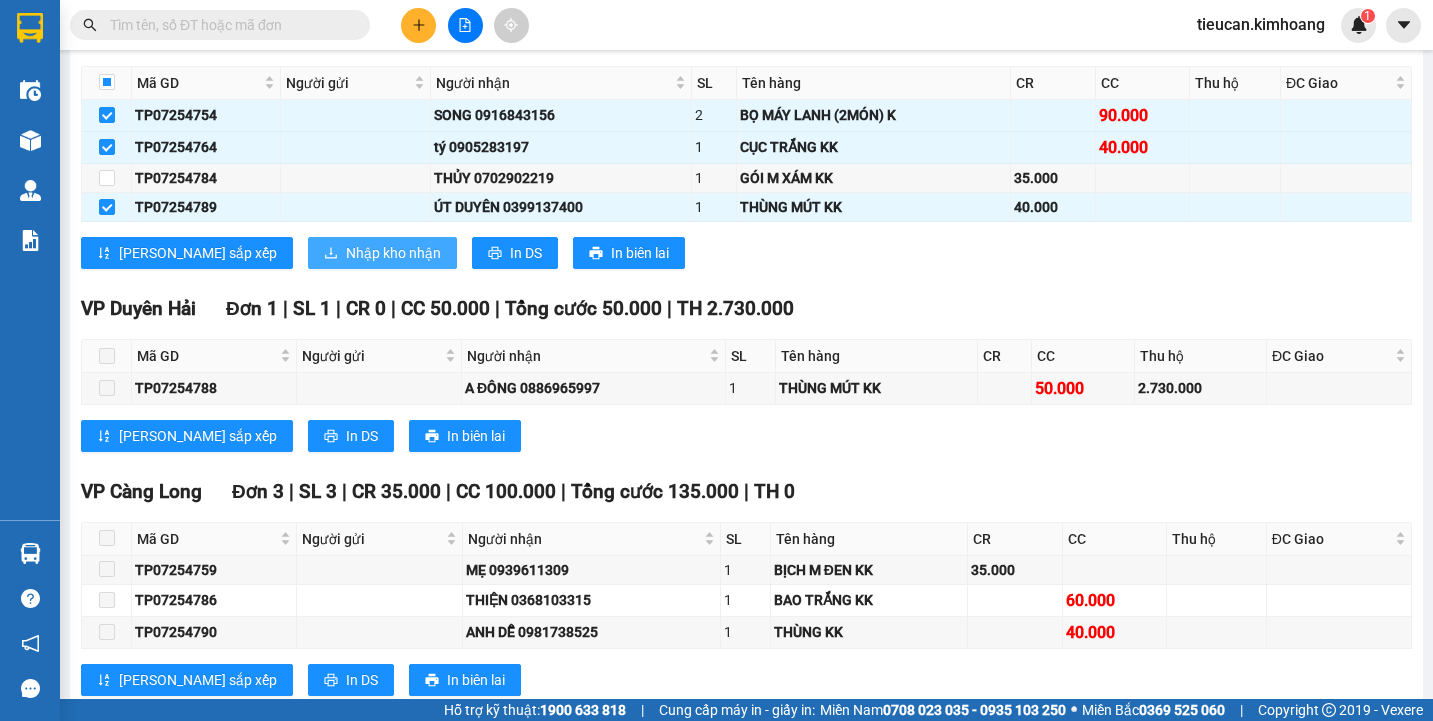 click on "Nhập kho nhận" at bounding box center [382, 253] 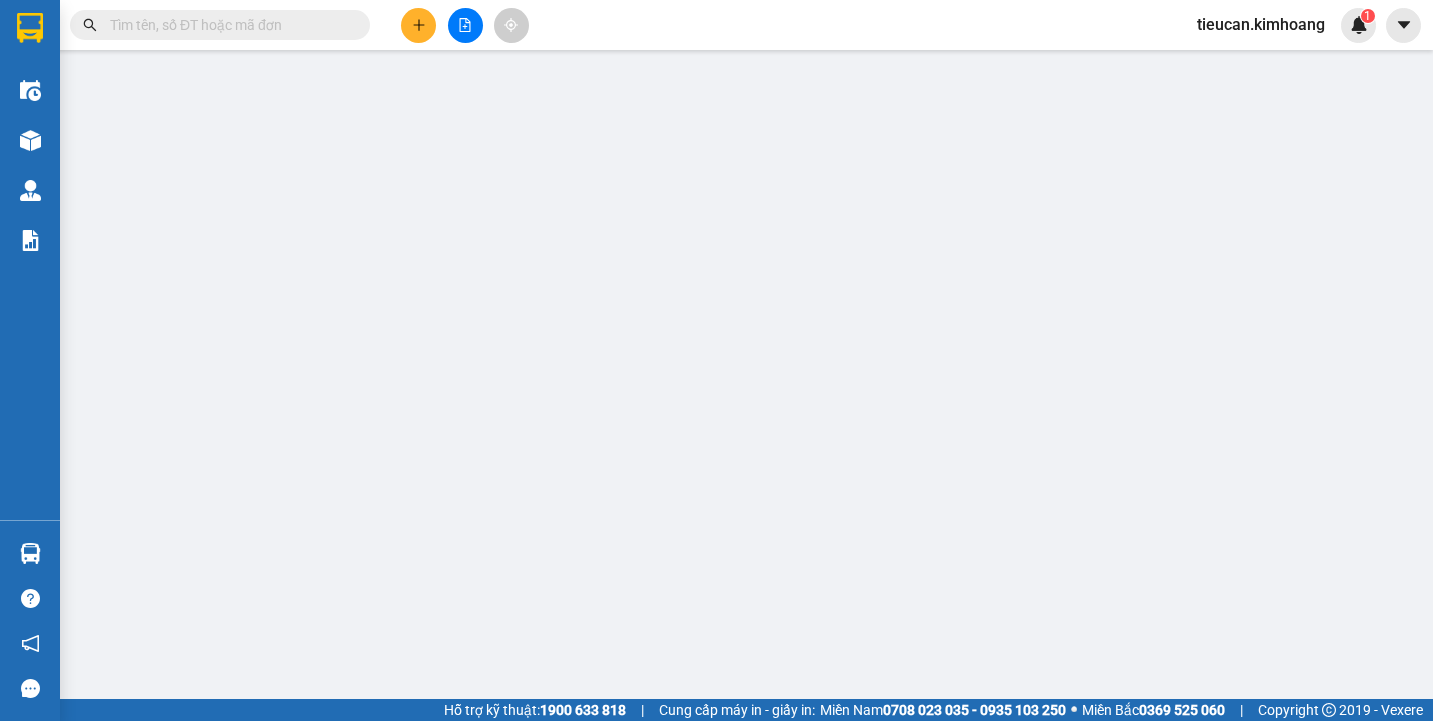scroll, scrollTop: 0, scrollLeft: 0, axis: both 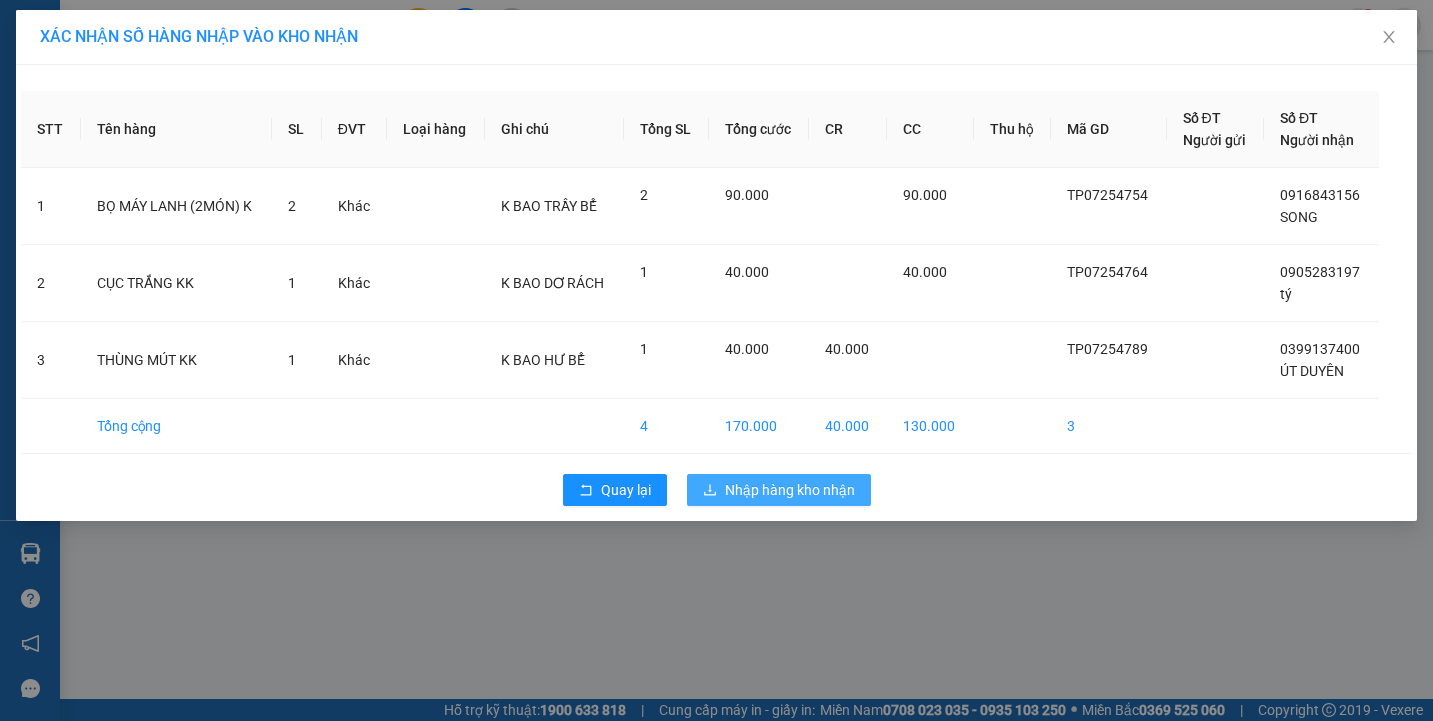 click on "Nhập hàng kho nhận" at bounding box center [790, 490] 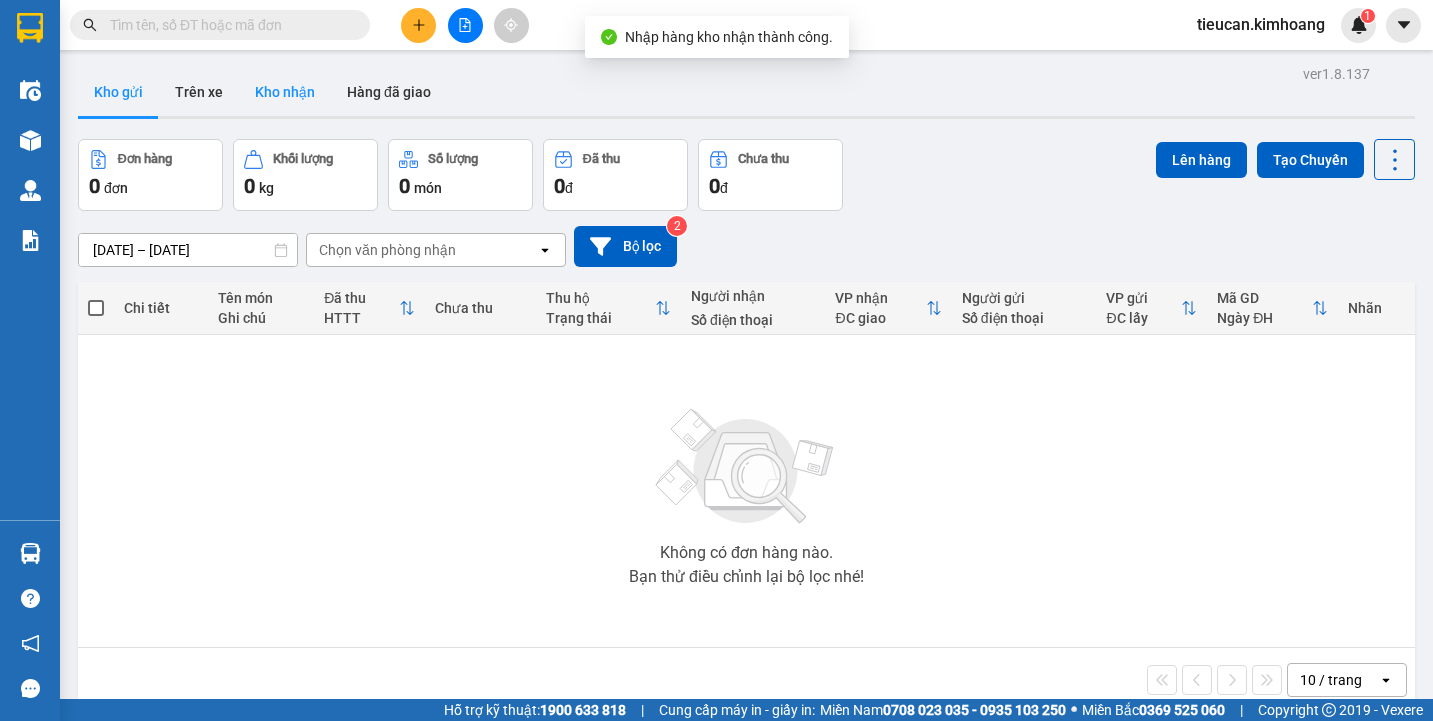 click on "Kho nhận" at bounding box center [285, 92] 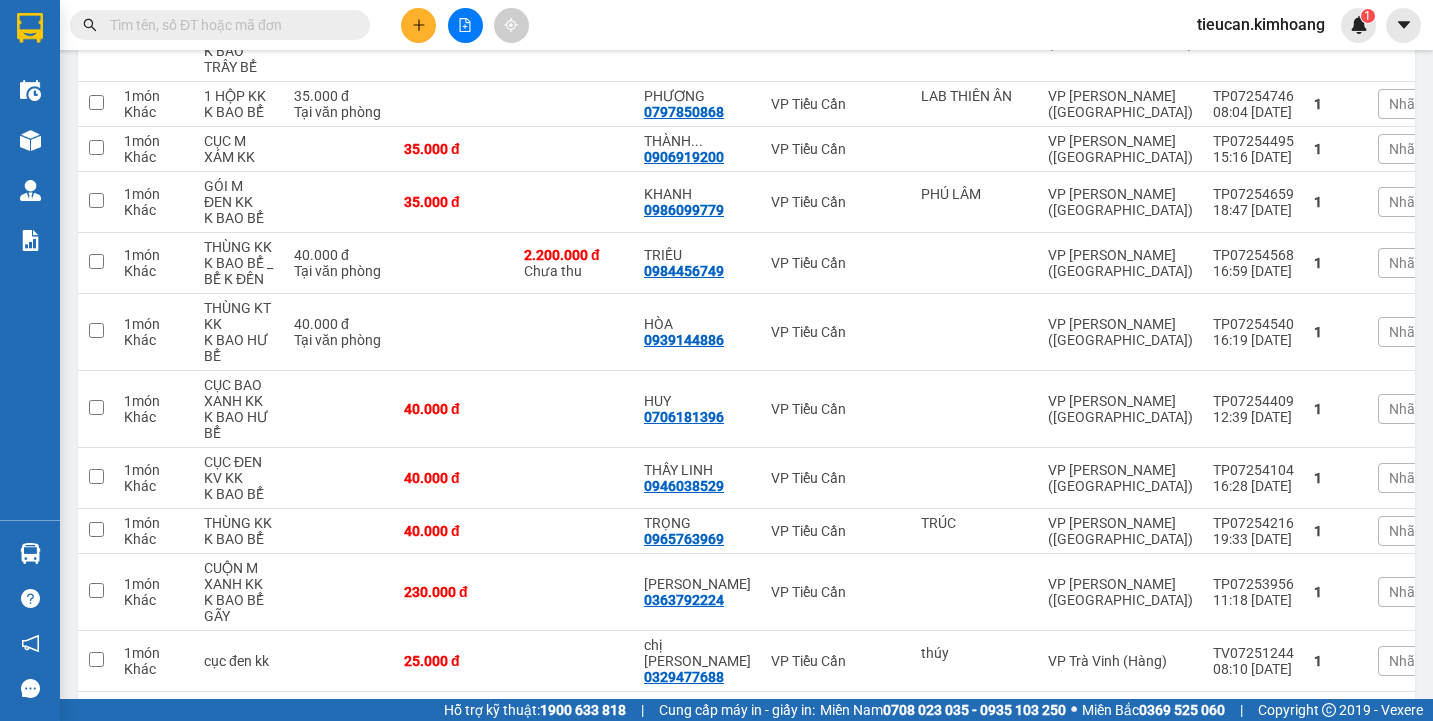 scroll, scrollTop: 600, scrollLeft: 0, axis: vertical 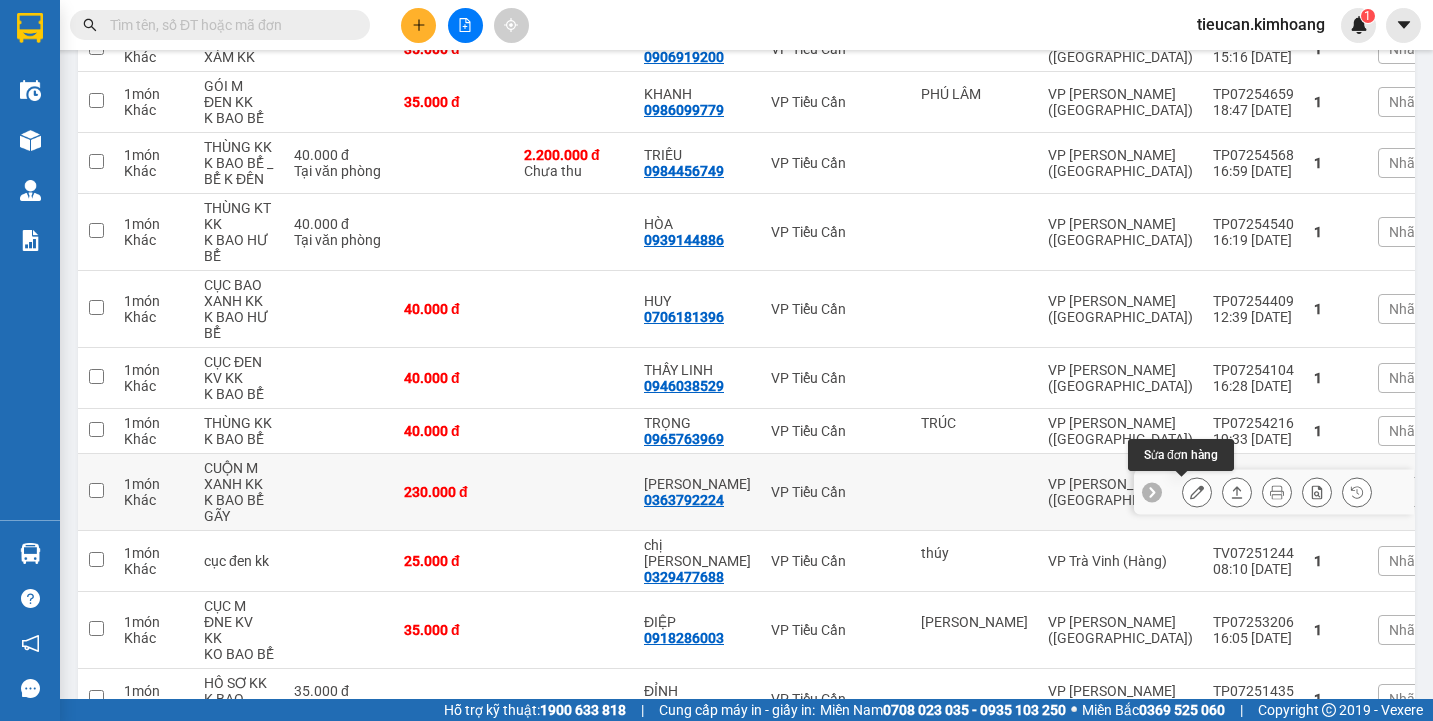click 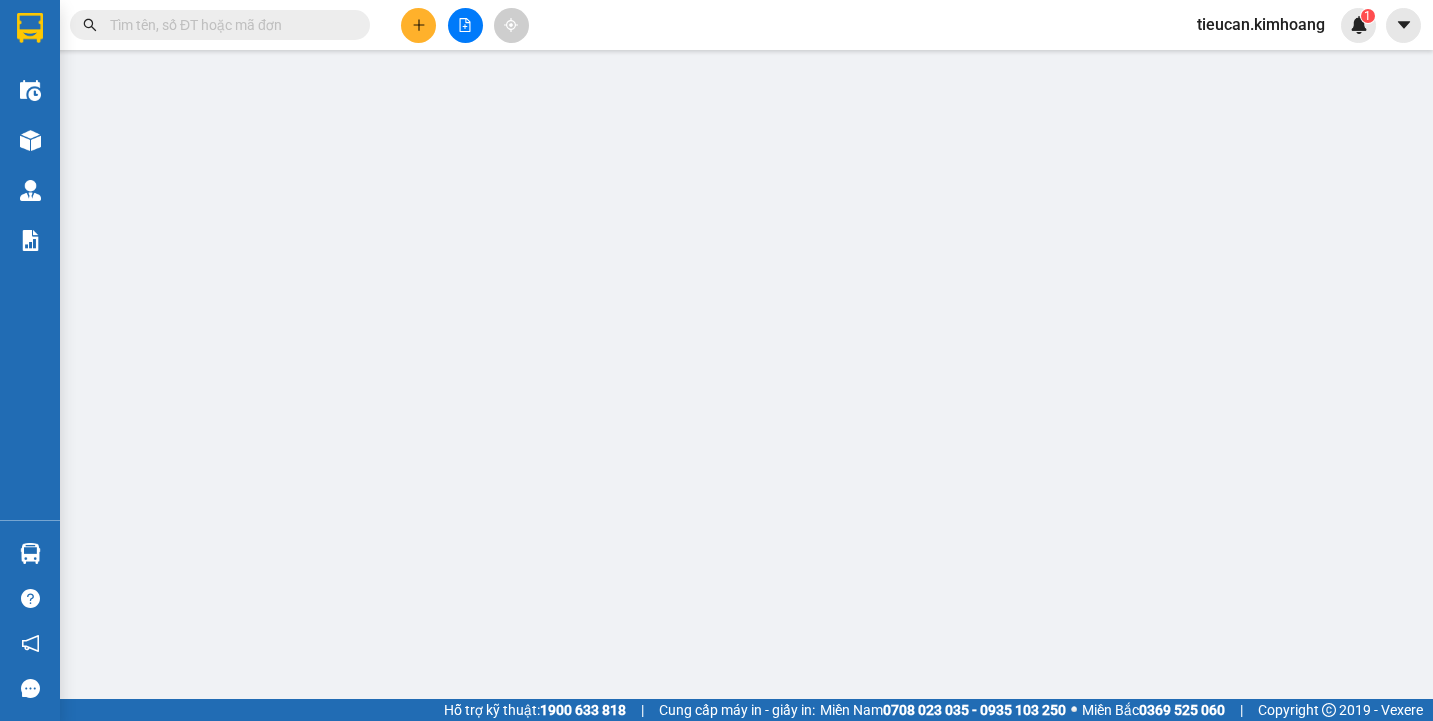 scroll, scrollTop: 0, scrollLeft: 0, axis: both 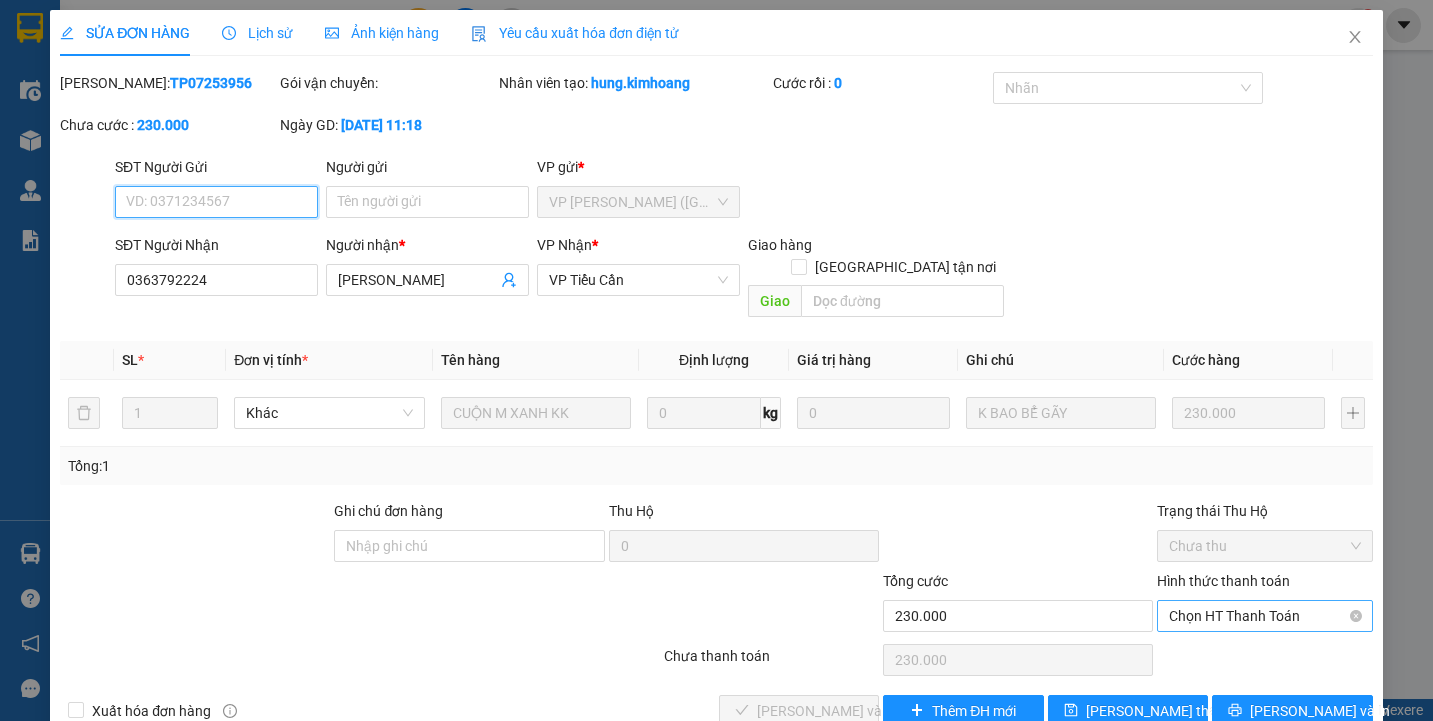 click on "Chọn HT Thanh Toán" at bounding box center (1264, 616) 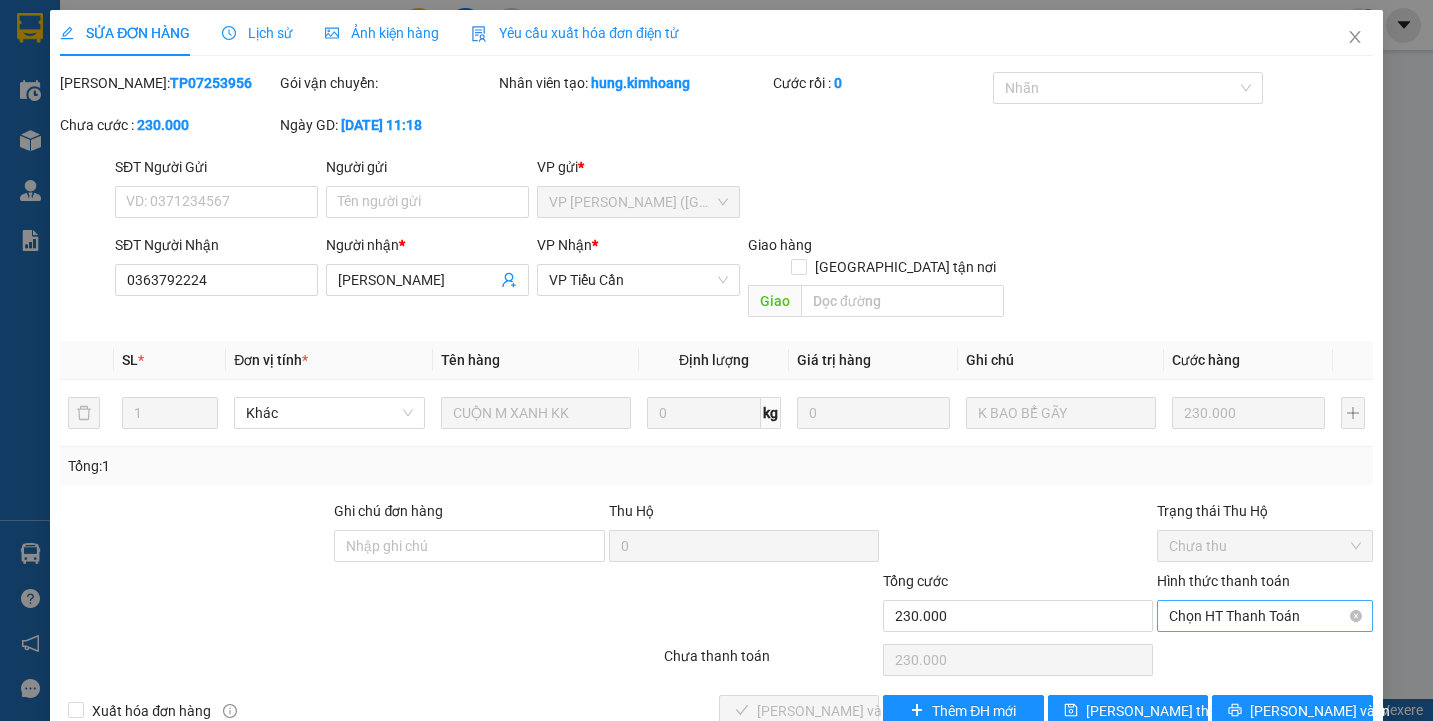 click on "Chọn HT Thanh Toán" at bounding box center (1264, 616) 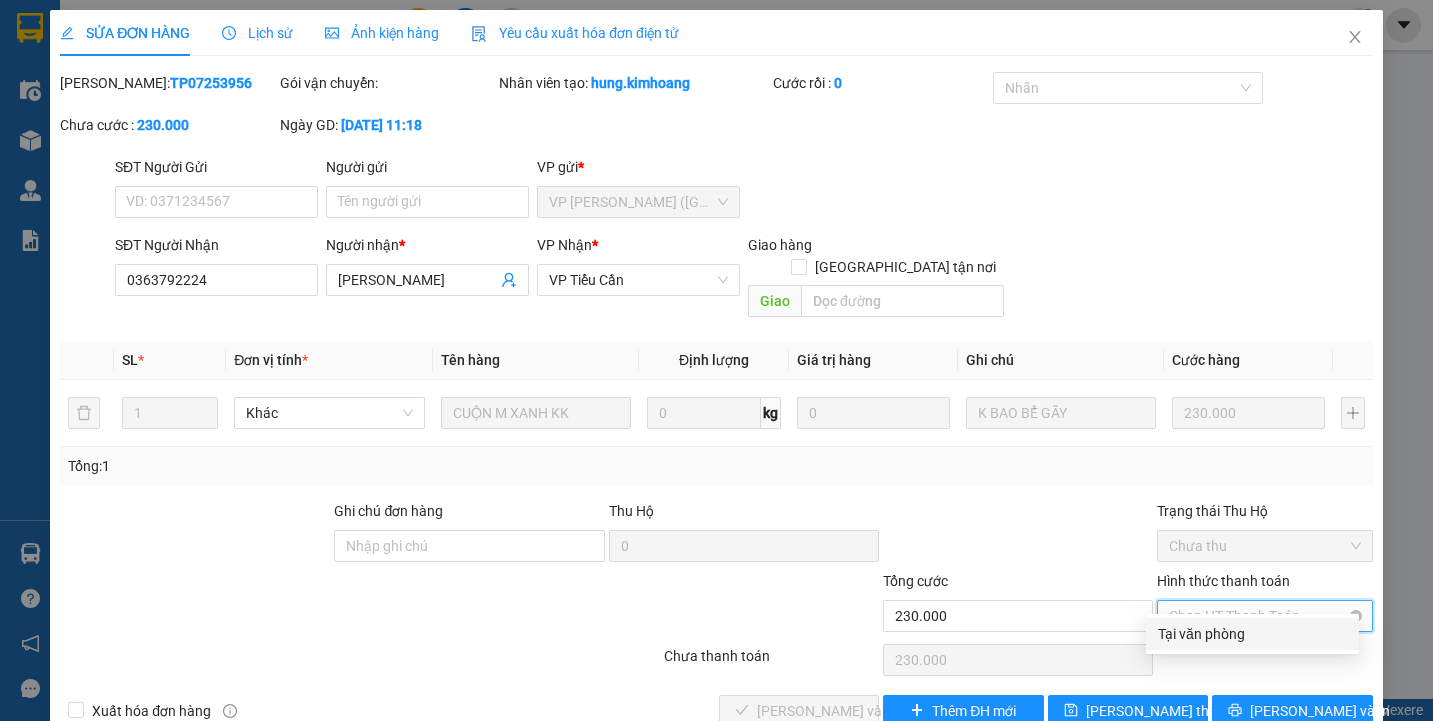click on "Chọn HT Thanh Toán" at bounding box center (1264, 616) 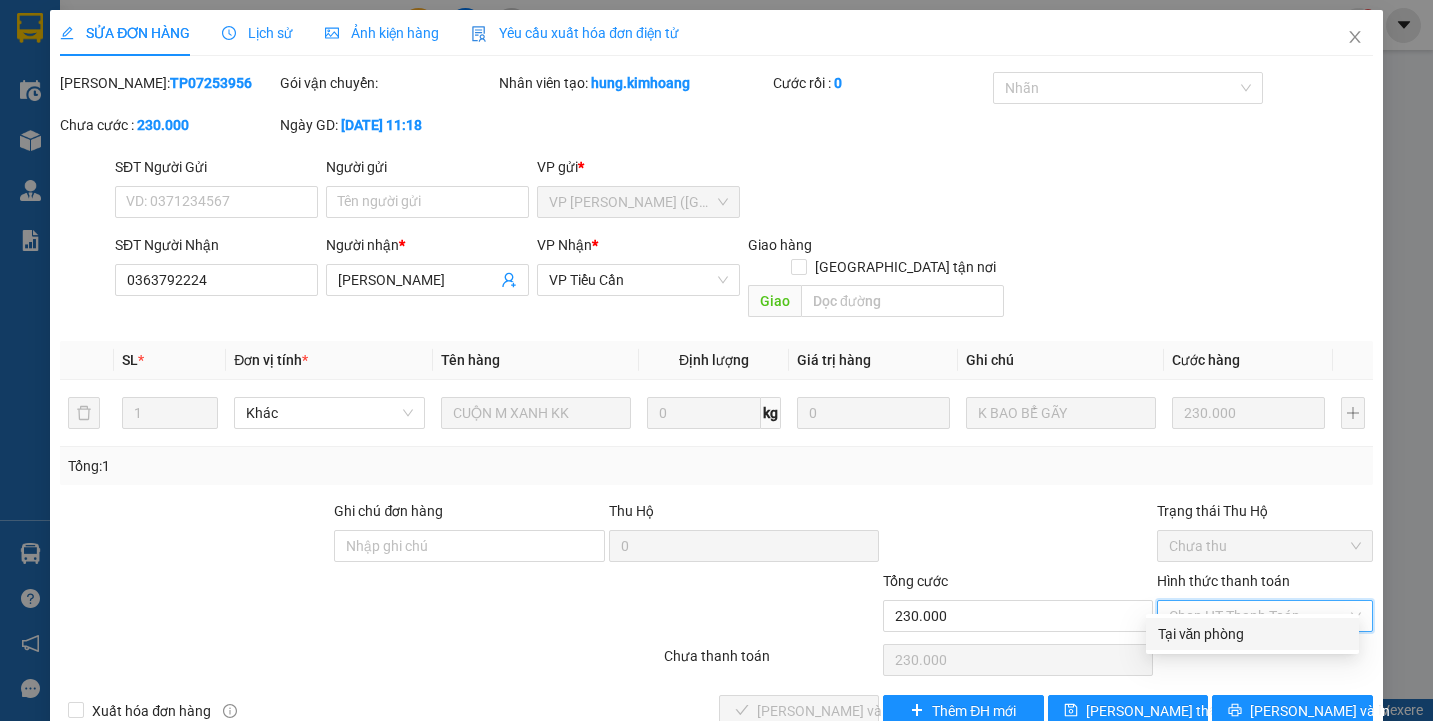 click on "Tại văn phòng" at bounding box center [1252, 634] 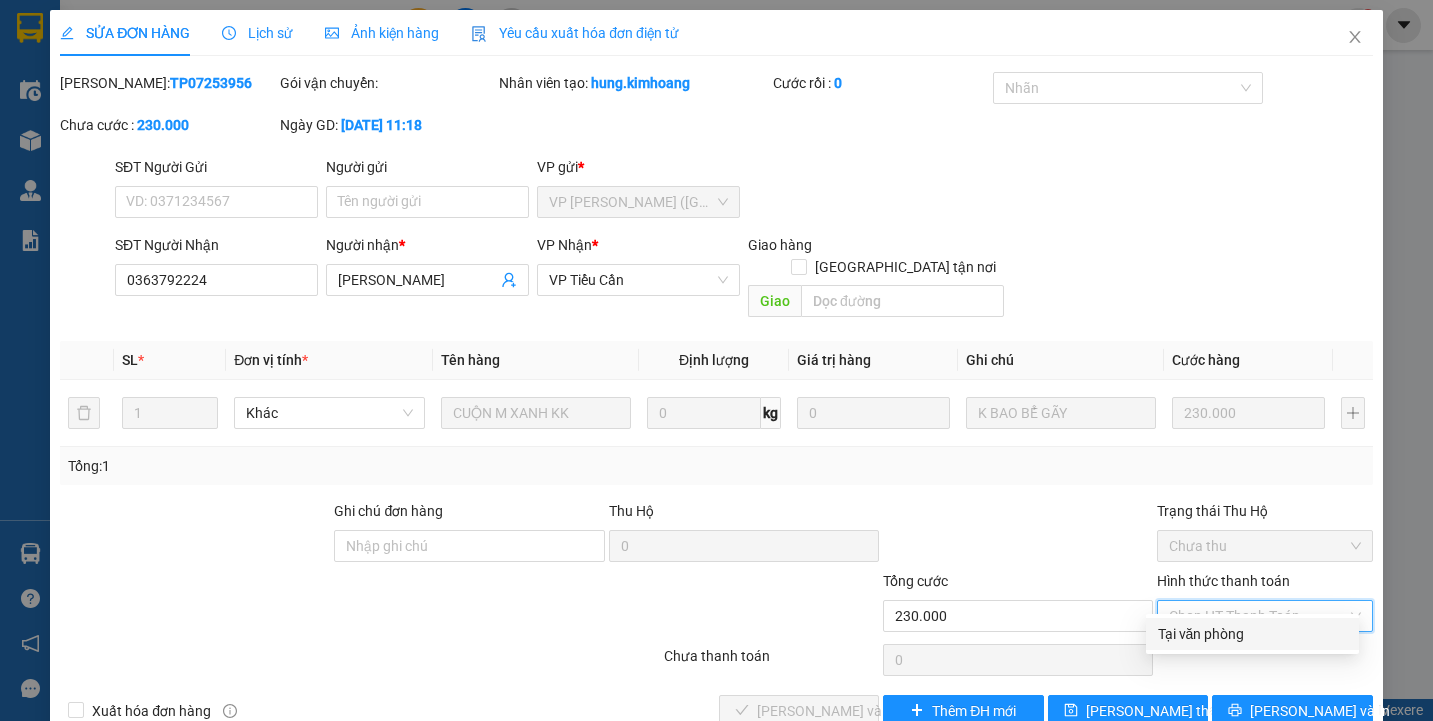 click on "Chọn HT Thanh Toán" at bounding box center [1264, 660] 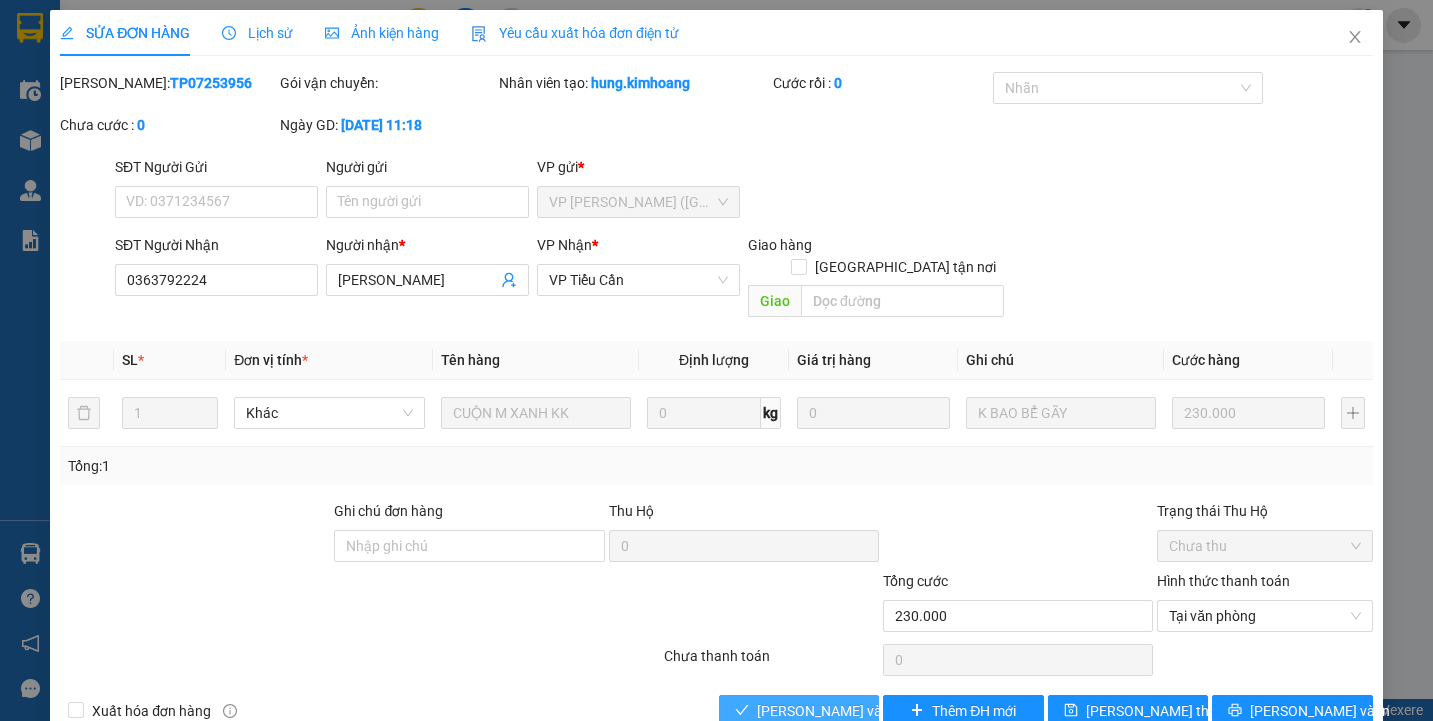 click on "Lưu và Giao hàng" at bounding box center (853, 711) 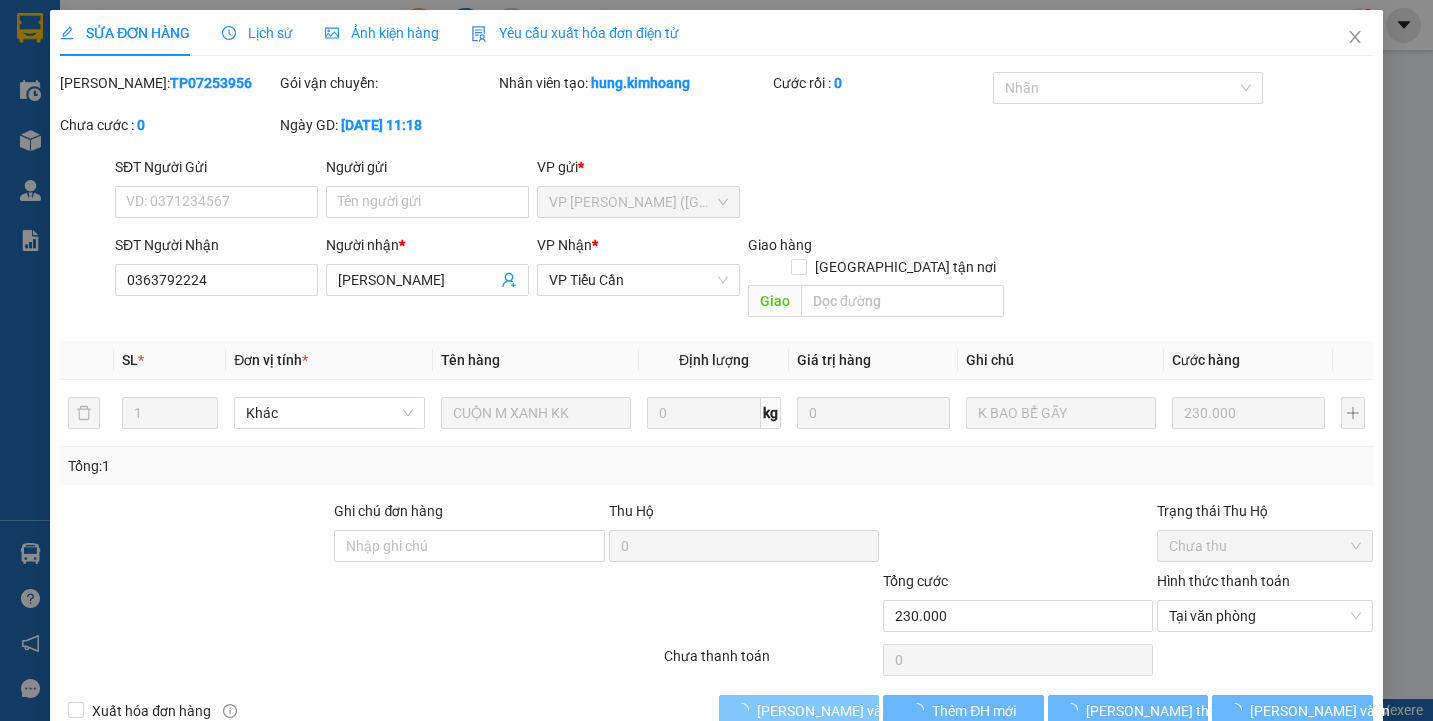 click on "Lưu và Giao hàng" at bounding box center (853, 711) 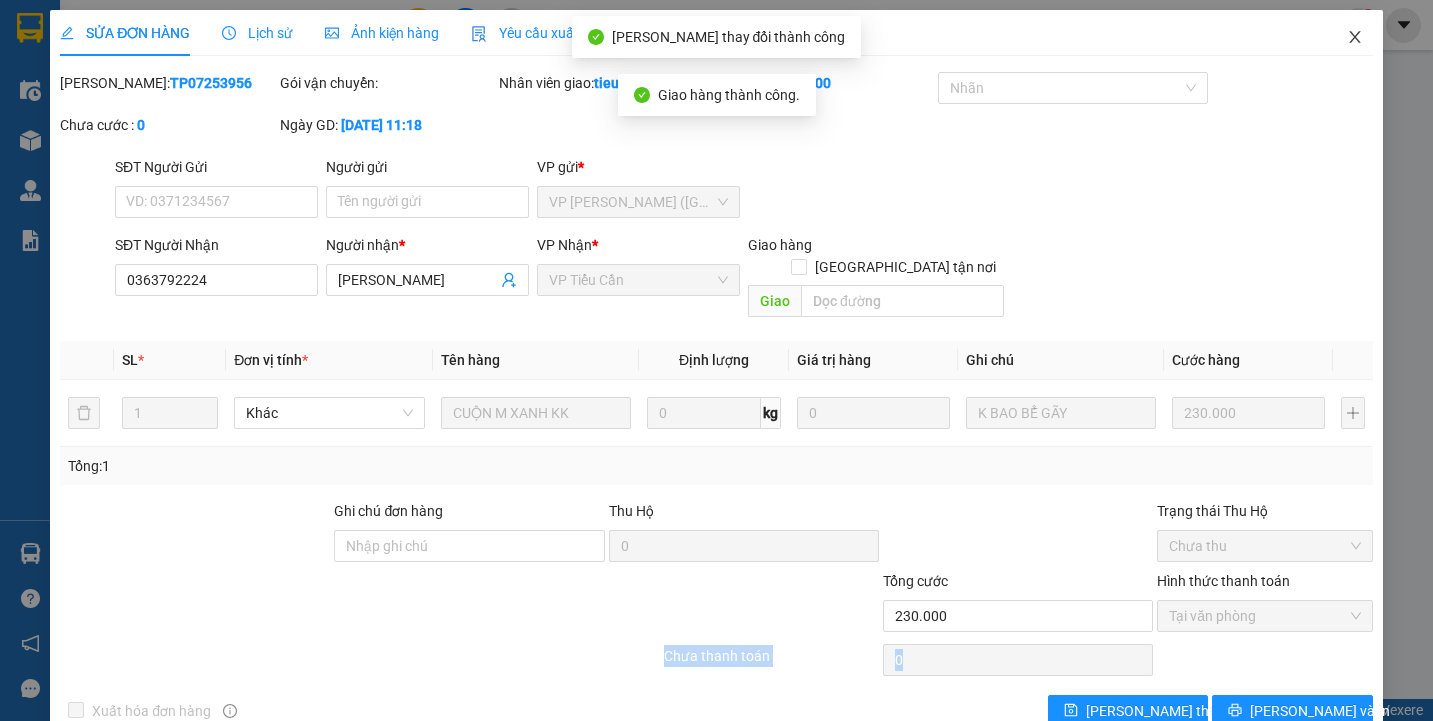 click 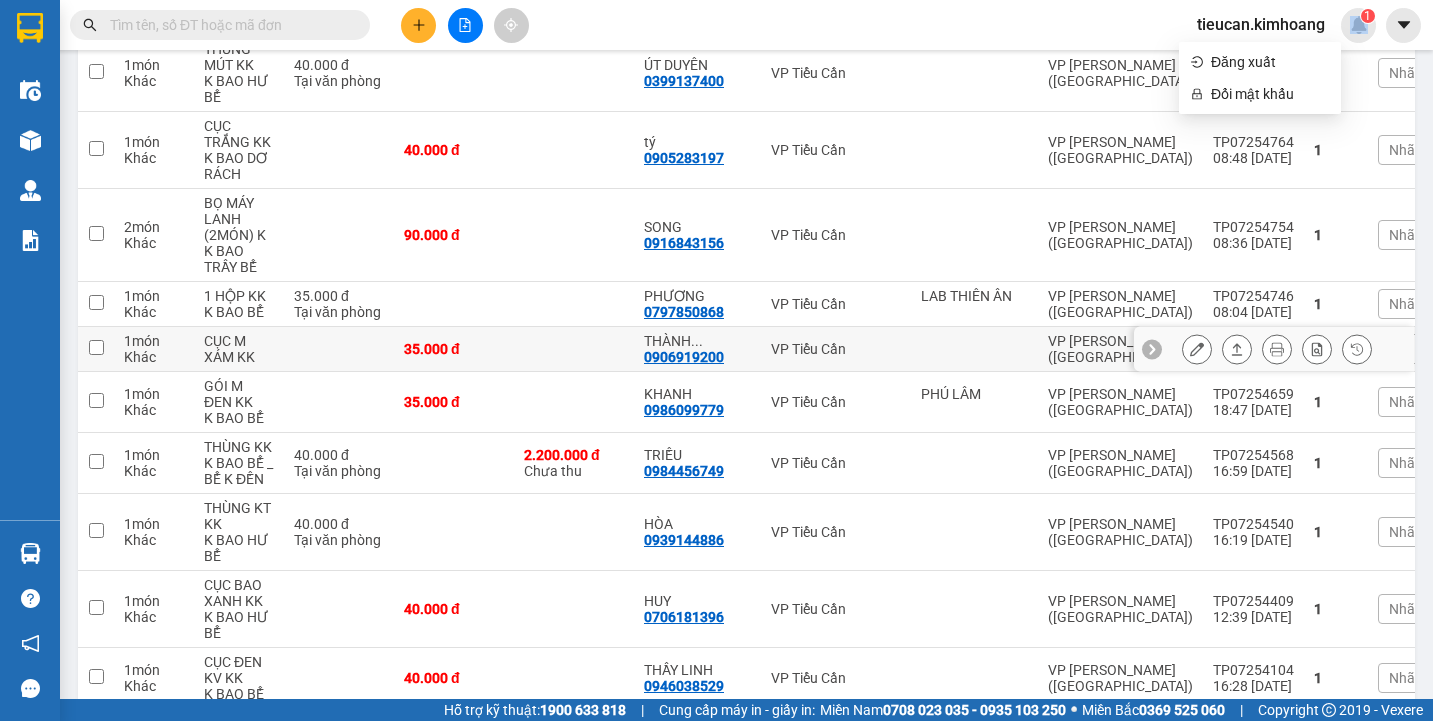 scroll, scrollTop: 673, scrollLeft: 0, axis: vertical 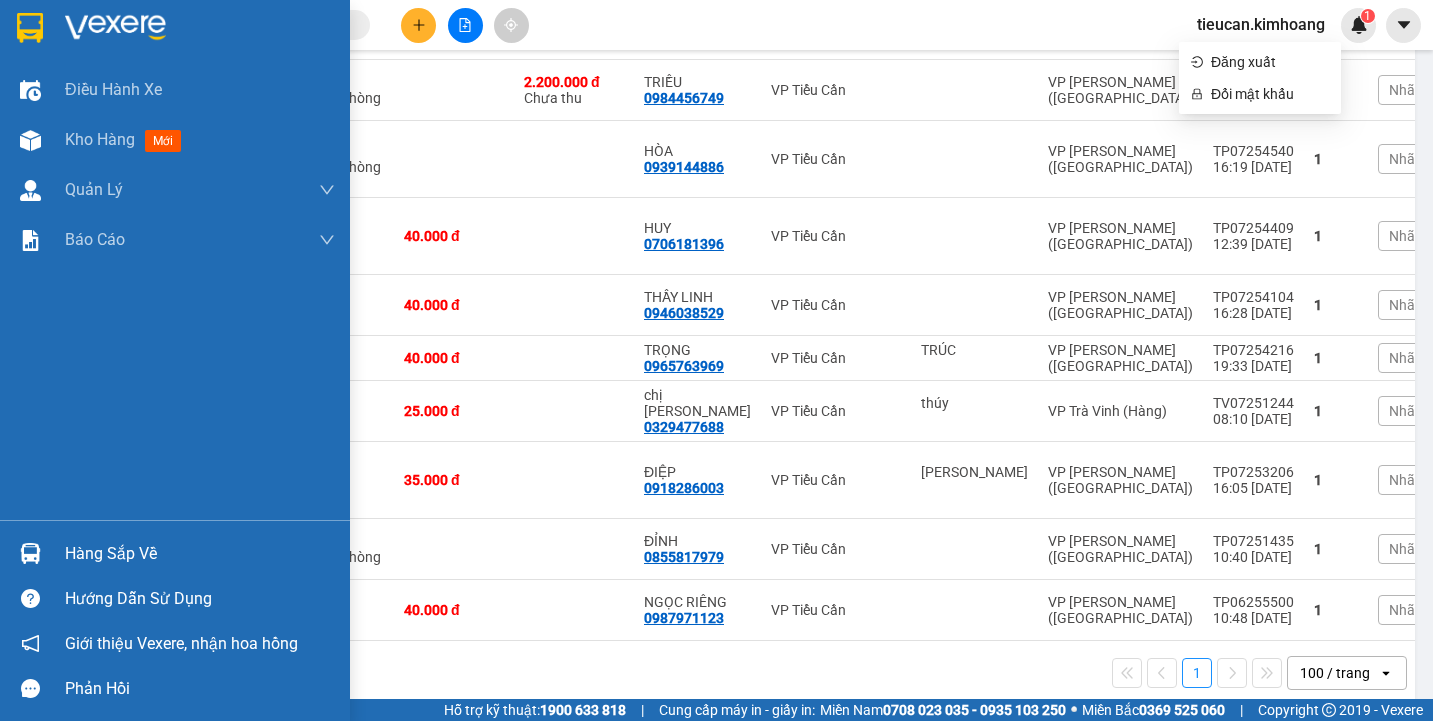 click on "Hàng sắp về" at bounding box center (175, 553) 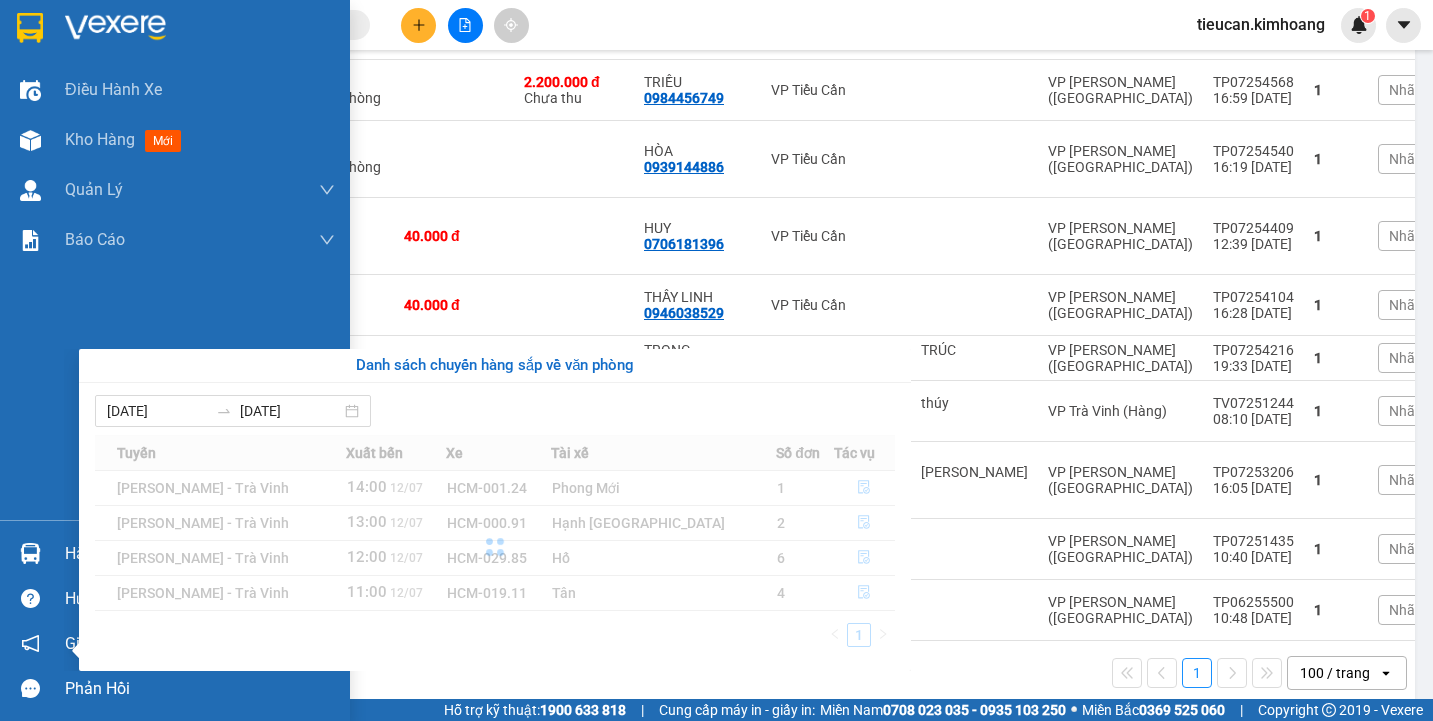 click on "Điều hành xe     Kho hàng mới     Quản [PERSON_NAME] lý chuyến Quản lý khách hàng mới     Báo cáo BC giao hàng (nhân viên) BC giao hàng (trưởng trạm) Báo cáo dòng tiền (nhân viên) Báo cáo dòng tiền (trạm) Doanh số tạo đơn theo VP gửi (nhân viên) Doanh số tạo đơn theo VP gửi (trạm) Hàng sắp về Hướng dẫn sử dụng Giới thiệu Vexere, nhận hoa hồng Phản hồi Phần mềm hỗ trợ bạn tốt chứ?" at bounding box center (175, 360) 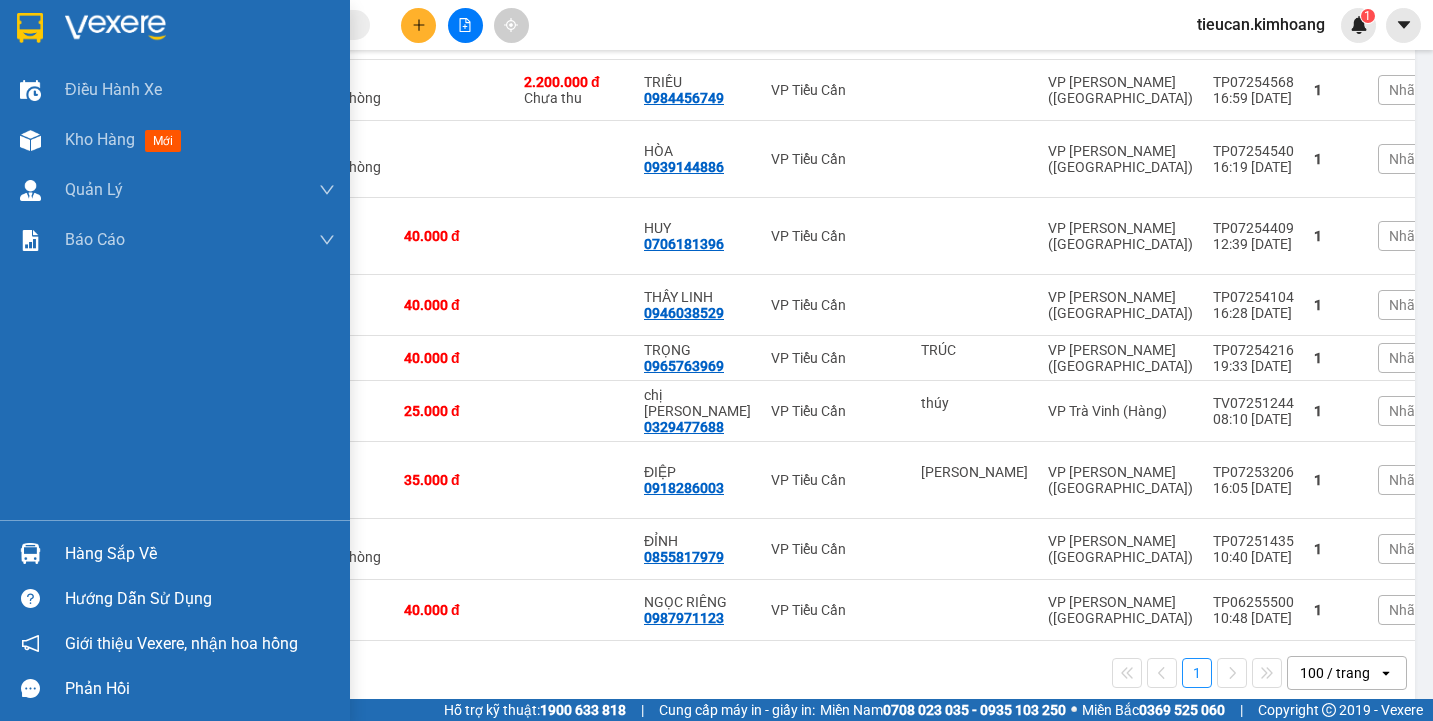 click on "Hàng sắp về" at bounding box center (175, 553) 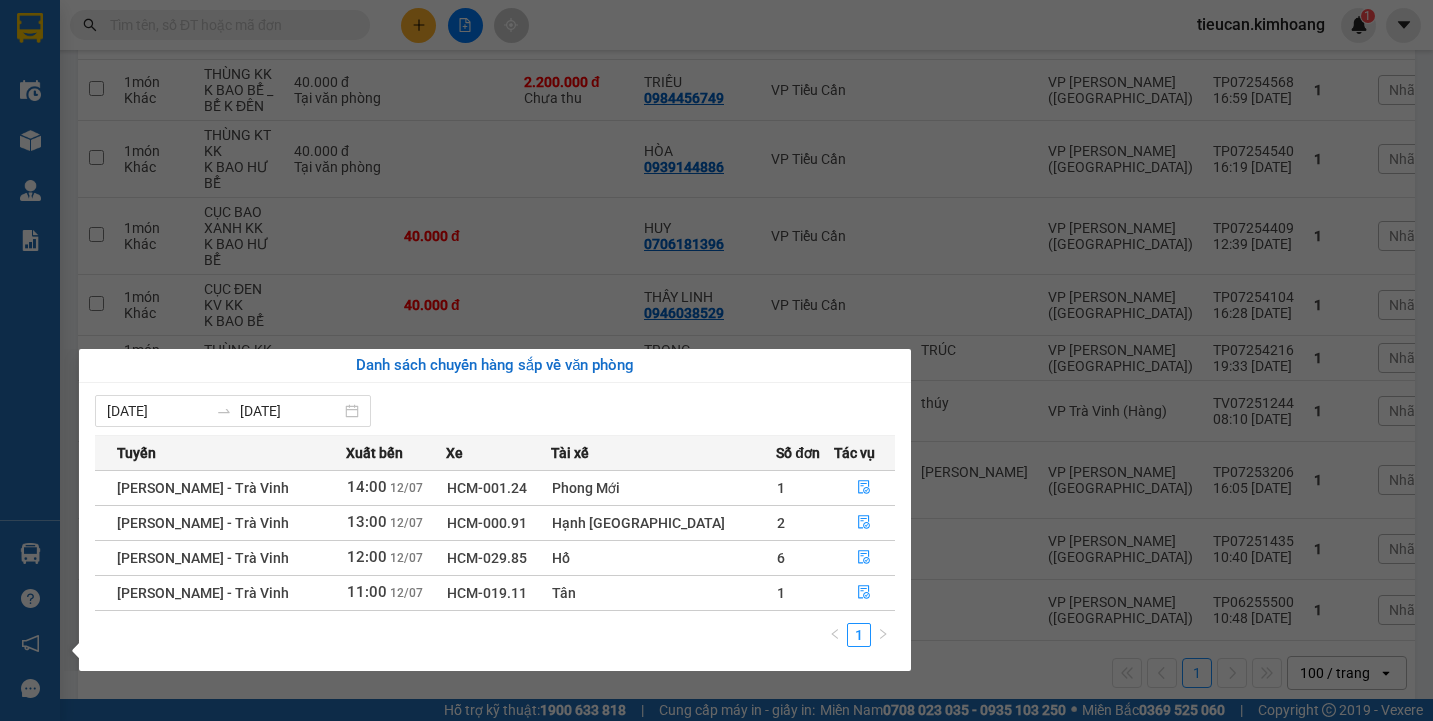 click on "06/07/2025 12/07/2025 Tuyến Xuất bến Xe Tài xế Số đơn Tác vụ Hồ Chí Minh - Trà Vinh 14:00 12/07 HCM-001.24 Phong Mới 1 Hồ Chí Minh - Trà Vinh 13:00 12/07 HCM-000.91 Hạnh tx 2 Hồ Chí Minh - Trà Vinh 12:00 12/07 HCM-029.85 Hố 6 Hồ Chí Minh - Trà Vinh 11:00 12/07 HCM-019.11 Tân 1 1" at bounding box center (495, 527) 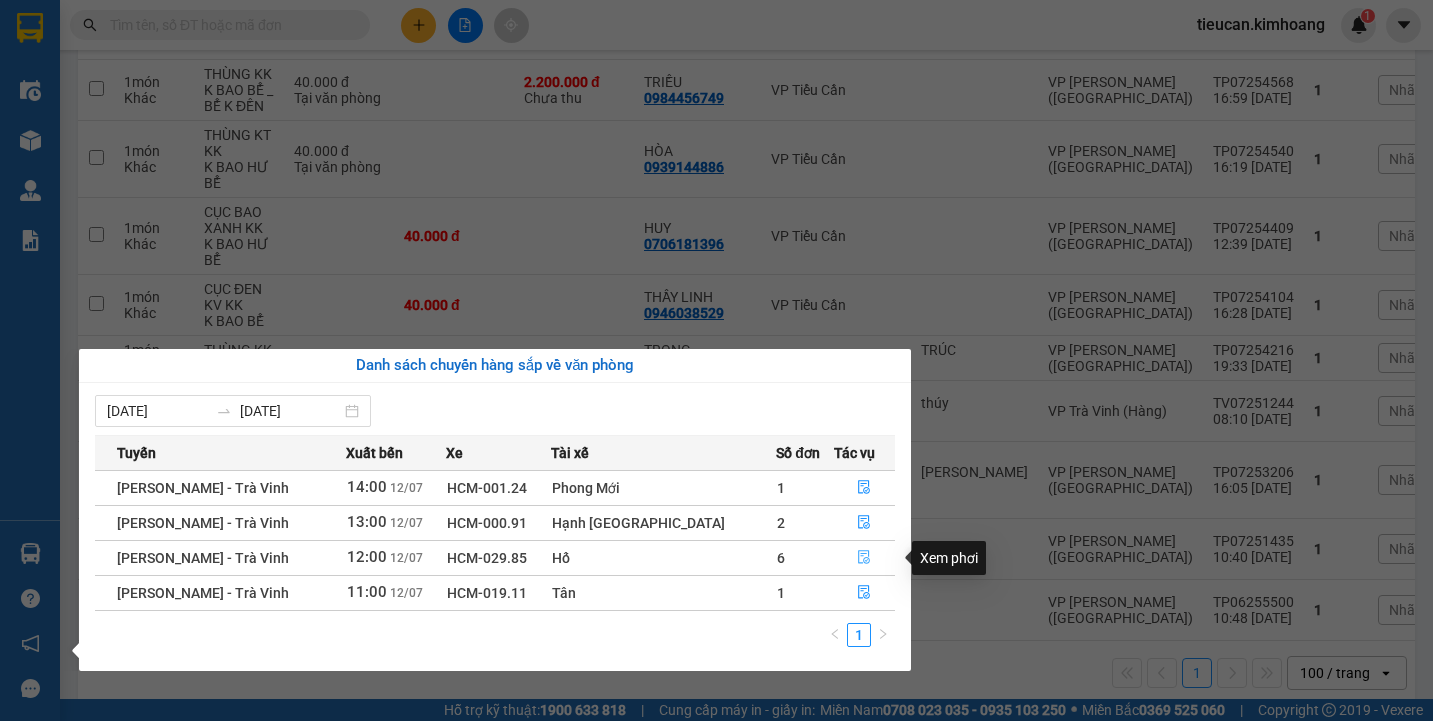 click 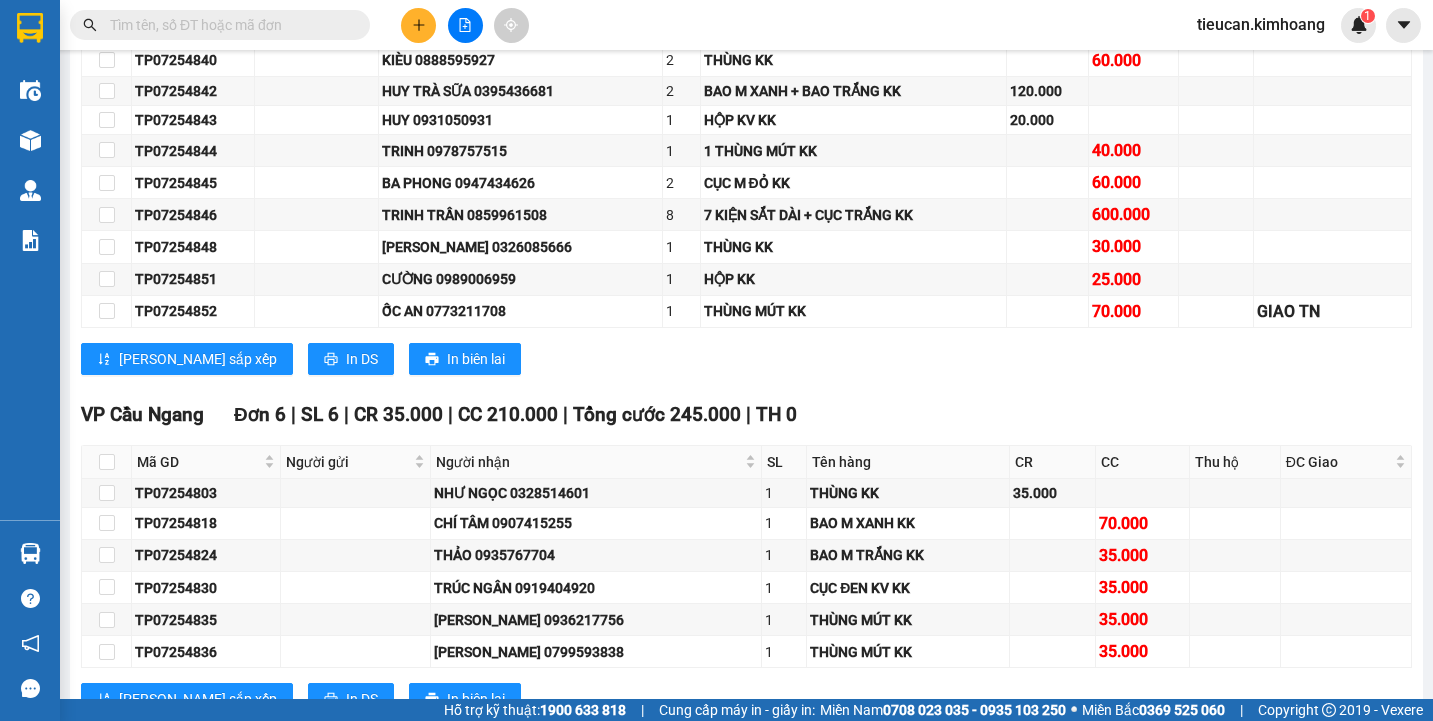 scroll, scrollTop: 1900, scrollLeft: 0, axis: vertical 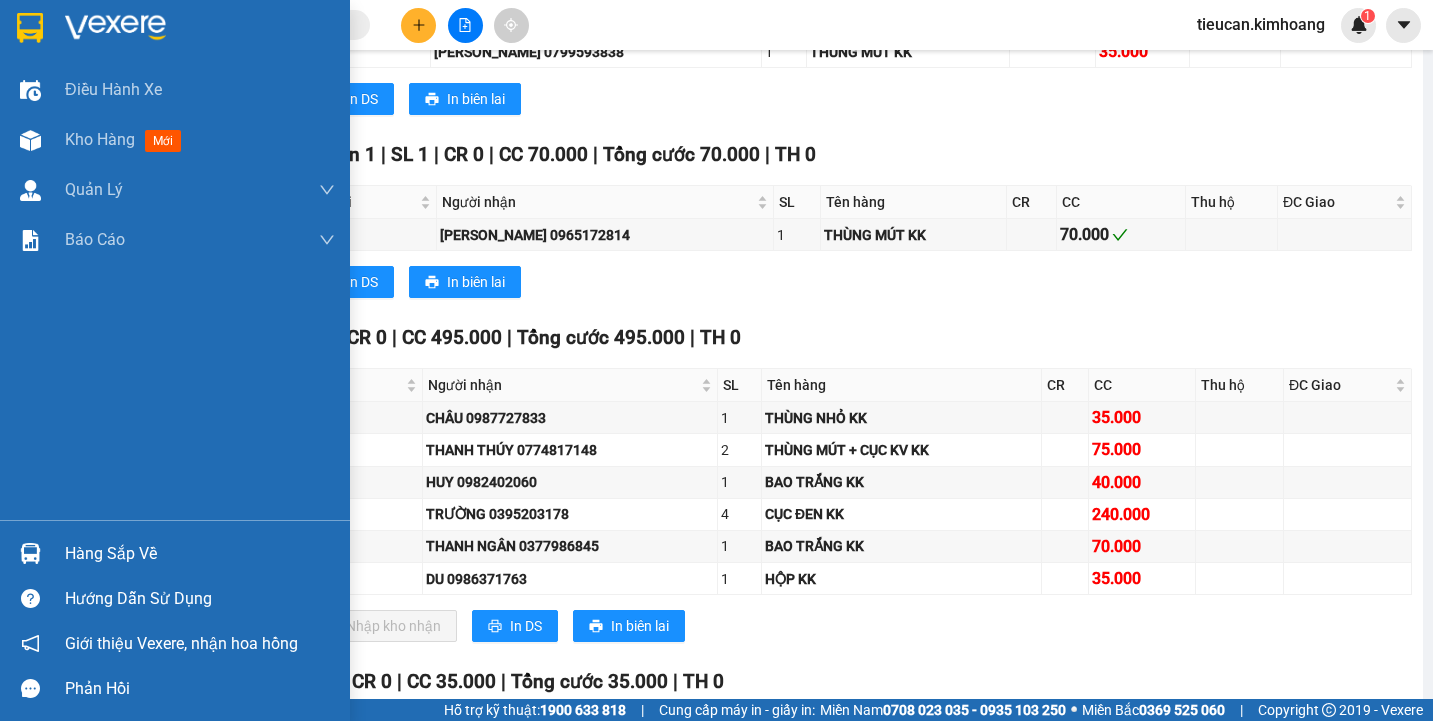 click at bounding box center (30, 553) 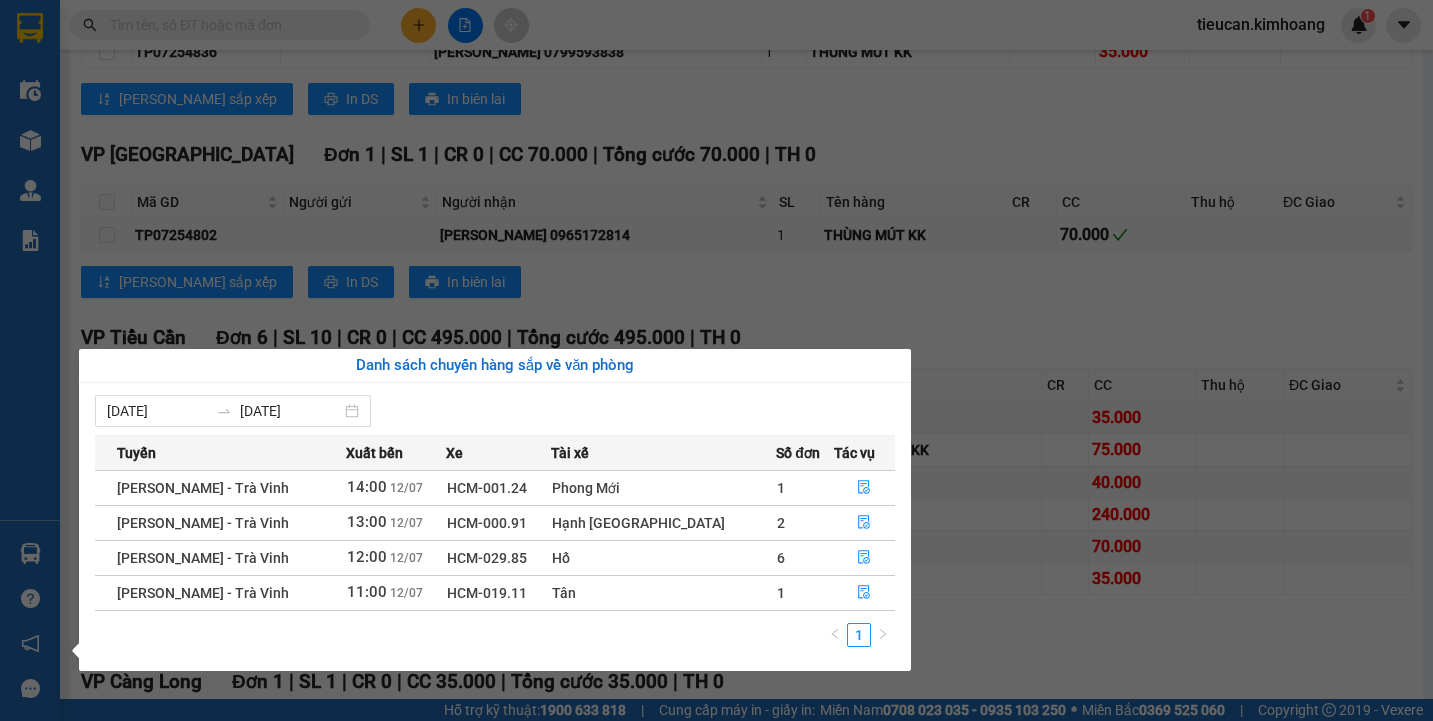 click on "Kết quả tìm kiếm ( 0 )  Bộ lọc  No Data tieucan.kimhoang 1     Điều hành xe     Kho hàng mới     Quản Lý Quản lý chuyến Quản lý khách hàng mới     Báo cáo BC giao hàng (nhân viên) BC giao hàng (trưởng trạm) Báo cáo dòng tiền (nhân viên) Báo cáo dòng tiền (trạm) Doanh số tạo đơn theo VP gửi (nhân viên) Doanh số tạo đơn theo VP gửi (trạm) Hàng sắp về Hướng dẫn sử dụng Giới thiệu Vexere, nhận hoa hồng Phản hồi Phần mềm hỗ trợ bạn tốt chứ? Hồ Chí Minh - Trà Vinh 12/07/2025 12:00     - HCM-029.85  Làm mới In phơi In đơn chọn Thống kê Lọc  CR Lọc  CC Xuất Excel Đã giao Kho nhận Trên xe Kim Hoàng   (08) 36024 295,   273 - 273B Trần Phú PHƠI HÀNG 17:06 - 12/07/2025 Tuyến:  Hồ Chí Minh - Trà Vinh Chuyến:   (12:00 - 12/07/2025) Tài xế:  Hố   Số xe:  HCM-029.85 Loại xe:  Limousine 34 phòng Tuyến:  Hồ Chí Minh - Trà Vinh Chuyến:   Số xe:  Hố" at bounding box center (716, 360) 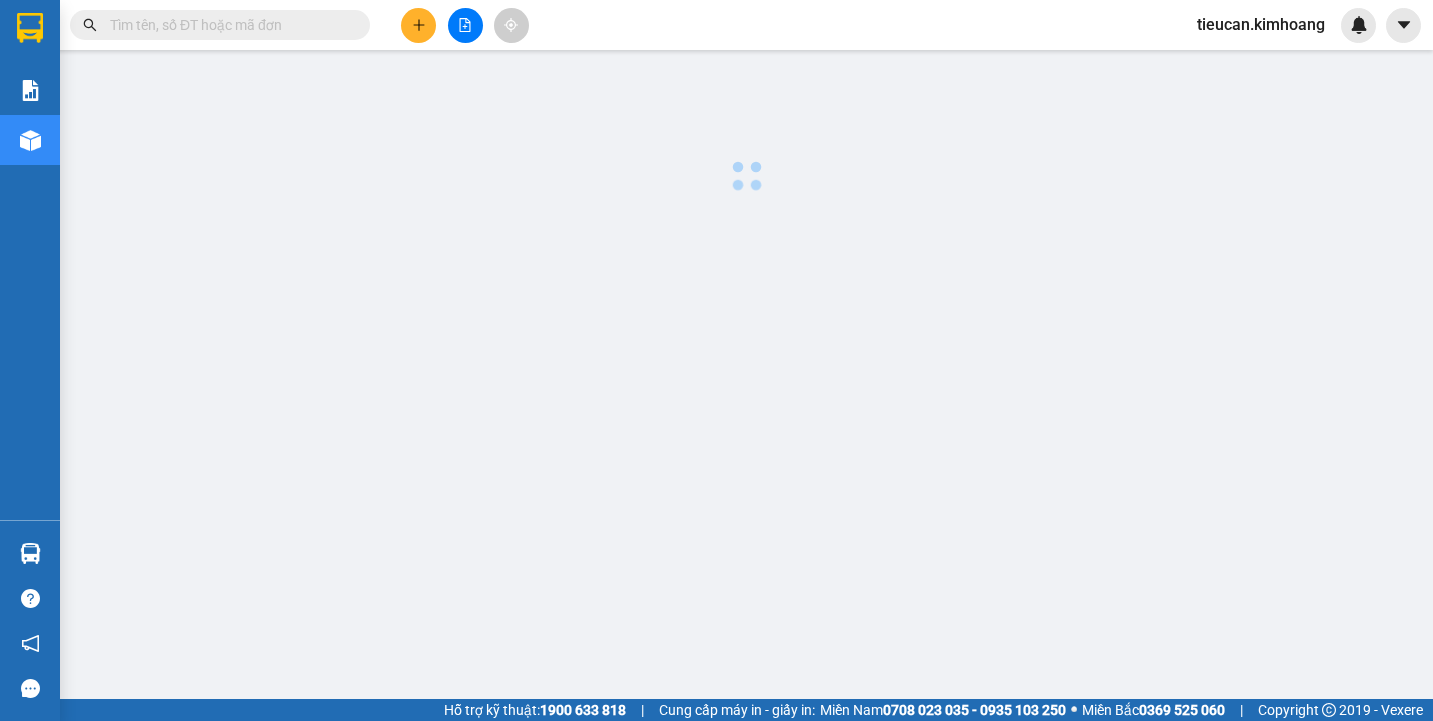 scroll, scrollTop: 0, scrollLeft: 0, axis: both 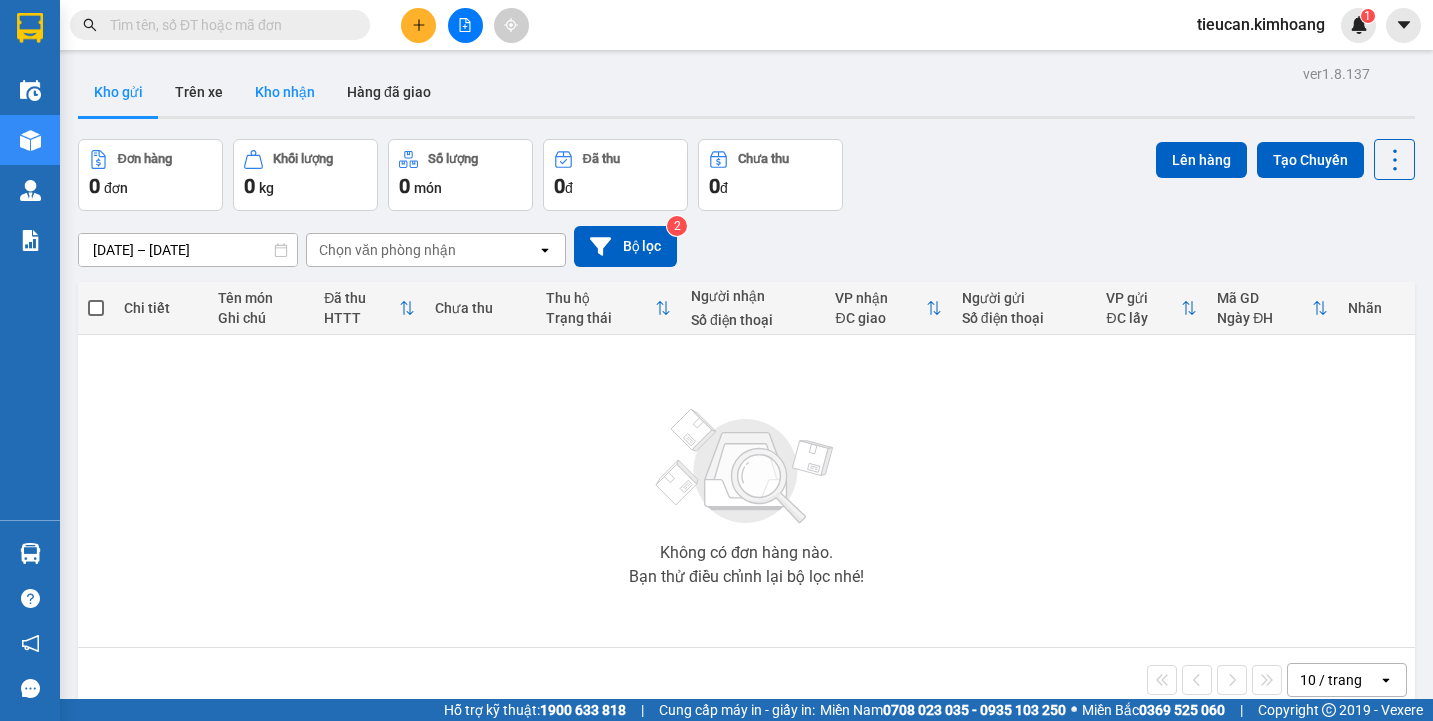 click on "Kho nhận" at bounding box center [285, 92] 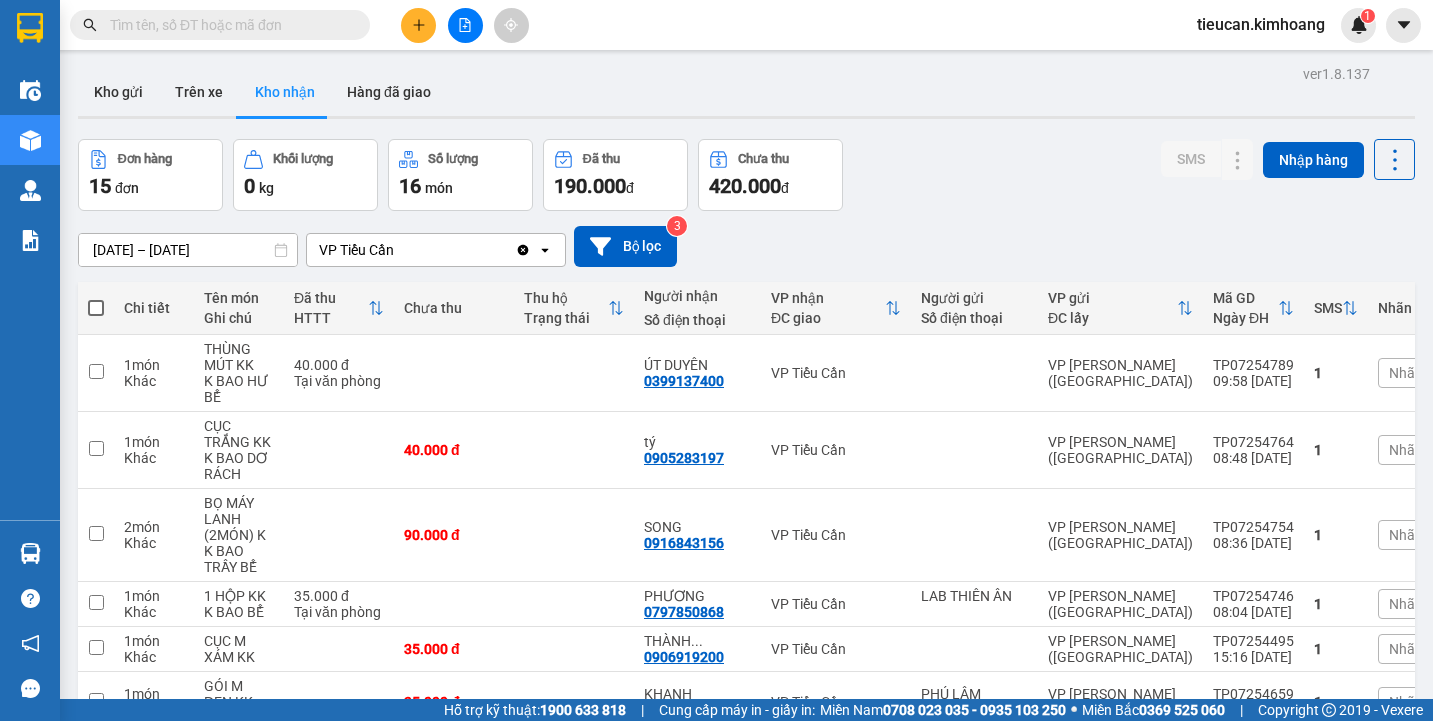 type 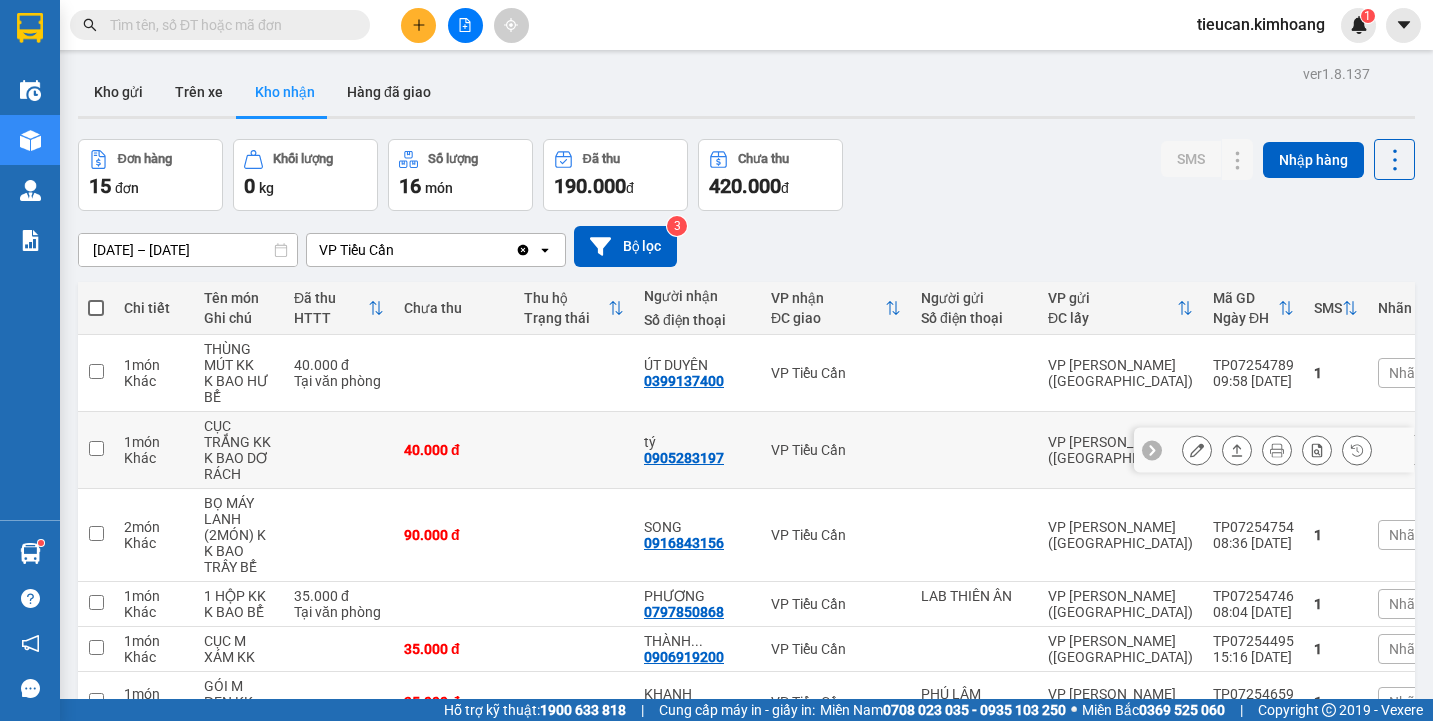 scroll, scrollTop: 200, scrollLeft: 0, axis: vertical 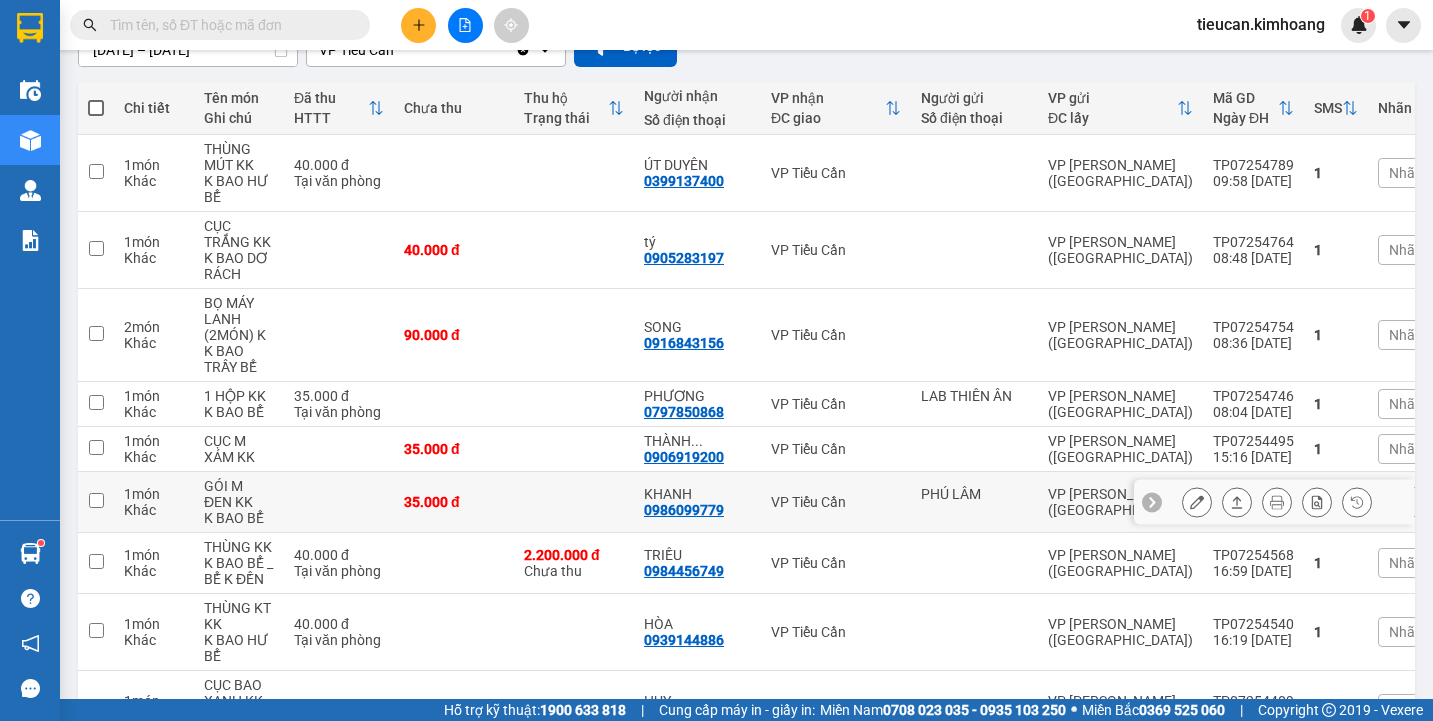 click 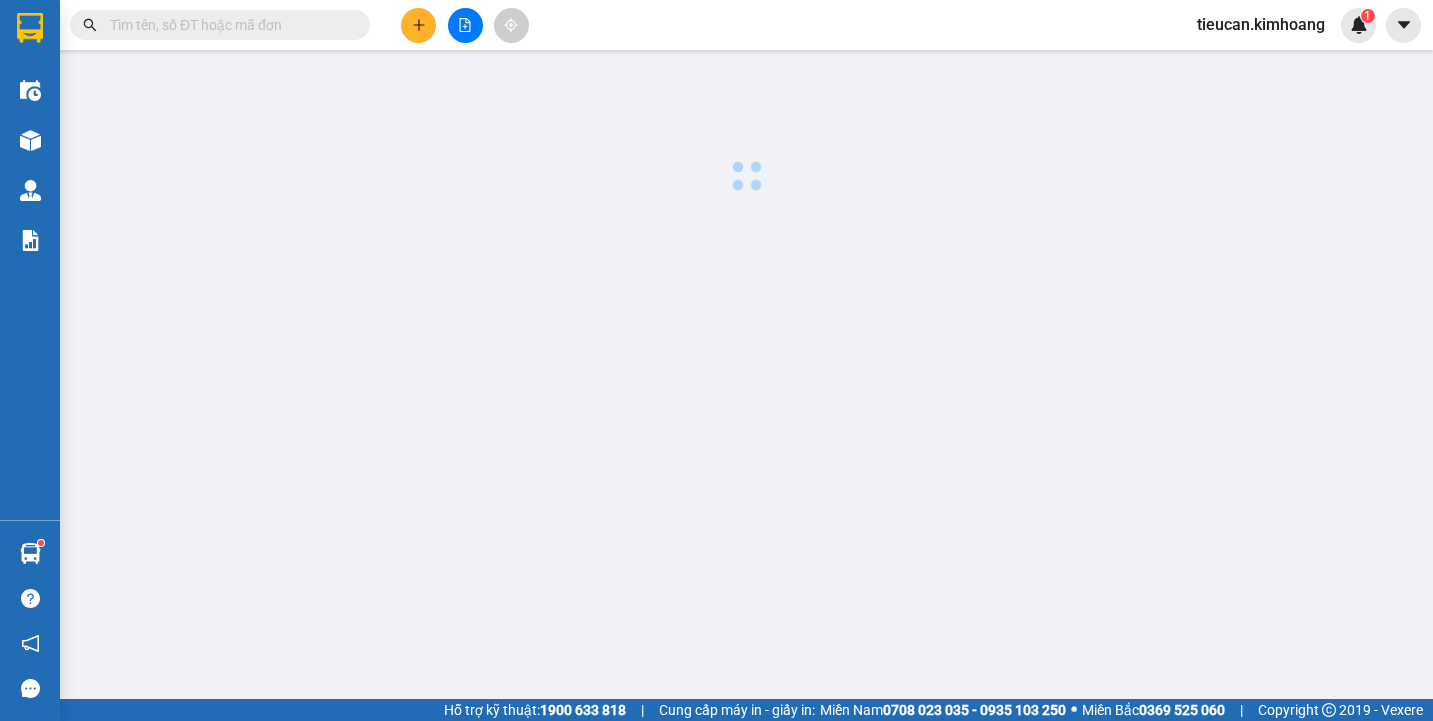 click on "Kết quả tìm kiếm ( 0 )  Bộ lọc  No Data tieucan.kimhoang 1     Điều hành xe     Kho hàng mới     Quản Lý Quản lý chuyến Quản lý khách hàng mới     Báo cáo BC giao hàng (nhân viên) BC giao hàng (trưởng trạm) Báo cáo dòng tiền (nhân viên) Báo cáo dòng tiền (trạm) Doanh số tạo đơn theo VP gửi (nhân viên) Doanh số tạo đơn theo VP gửi (trạm) Hàng sắp về Hướng dẫn sử dụng Giới thiệu Vexere, nhận hoa hồng Phản hồi Phần mềm hỗ trợ bạn tốt chứ? Hỗ trợ kỹ thuật:  1900 633 818 | Cung cấp máy in - giấy in:  Miền Nam  0708 023 035 - 0935 103 250 ⚪️ Miền Bắc  0369 525 060 | Copyright   2019 - Vexere Thông báo Thông báo của bạn Tính năng mới Chưa có thông báo mới" at bounding box center [716, 360] 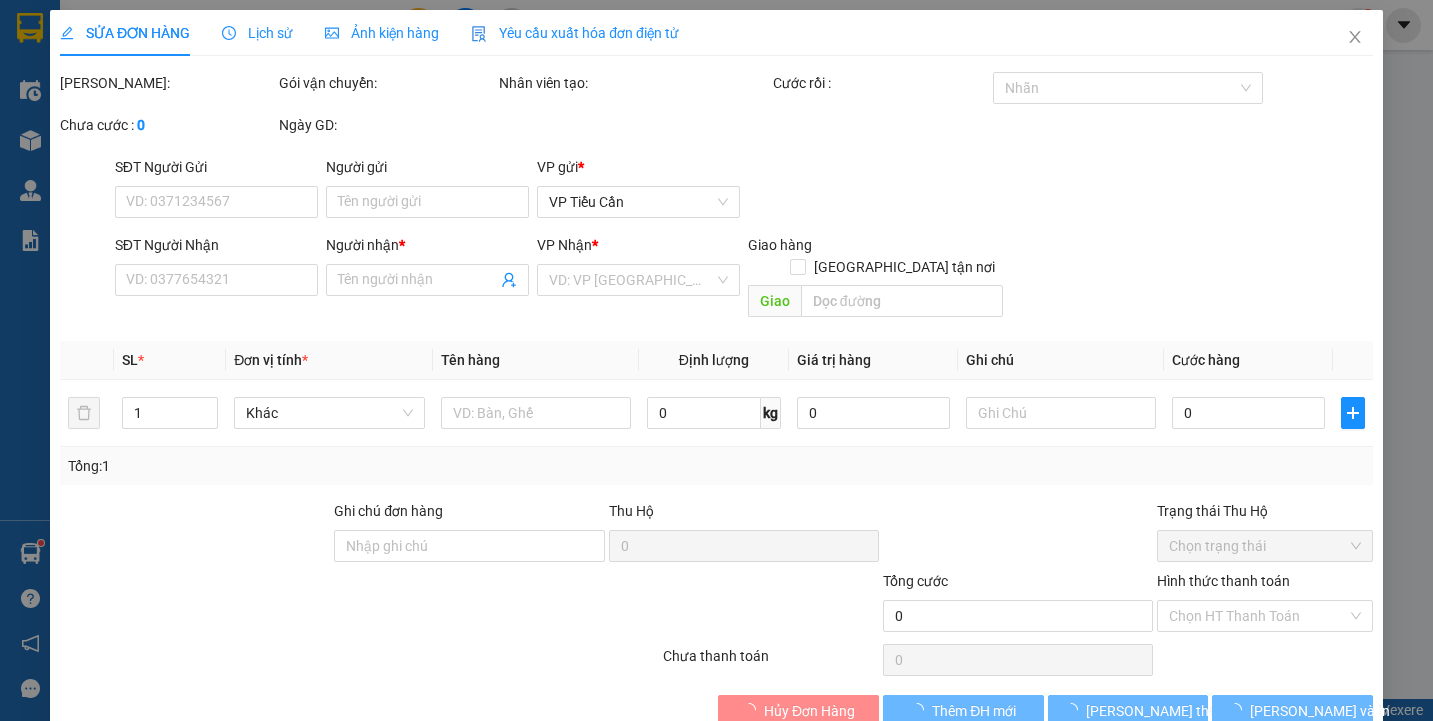type on "PHÚ LÂM" 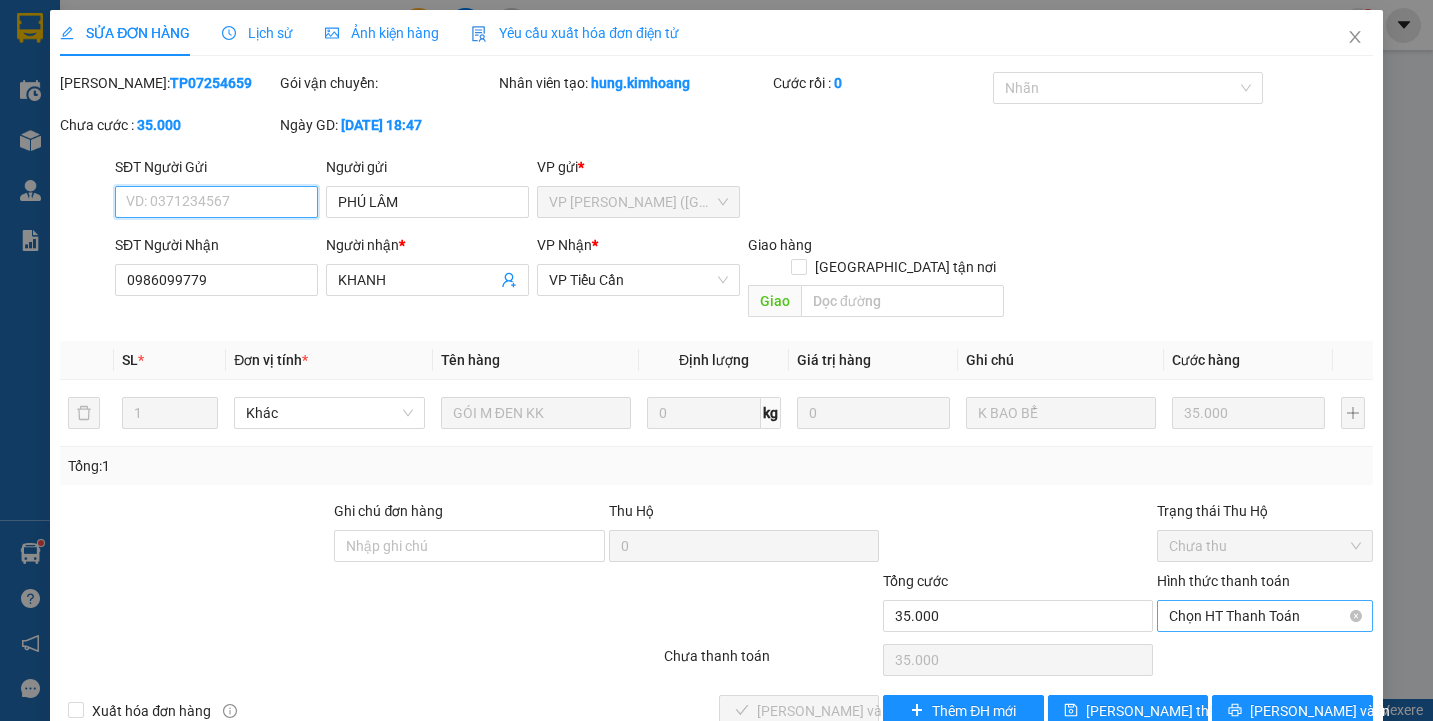 click on "Chọn HT Thanh Toán" at bounding box center [1264, 616] 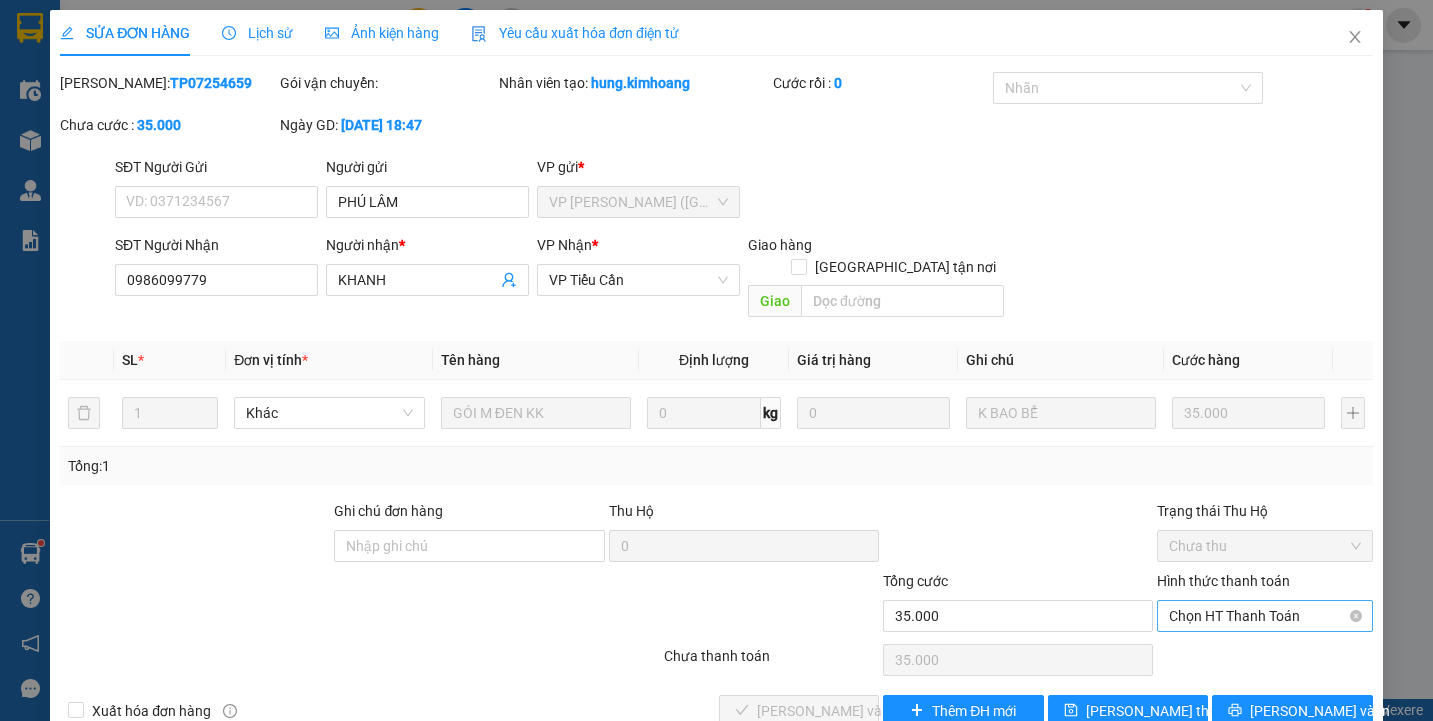 scroll, scrollTop: 23, scrollLeft: 0, axis: vertical 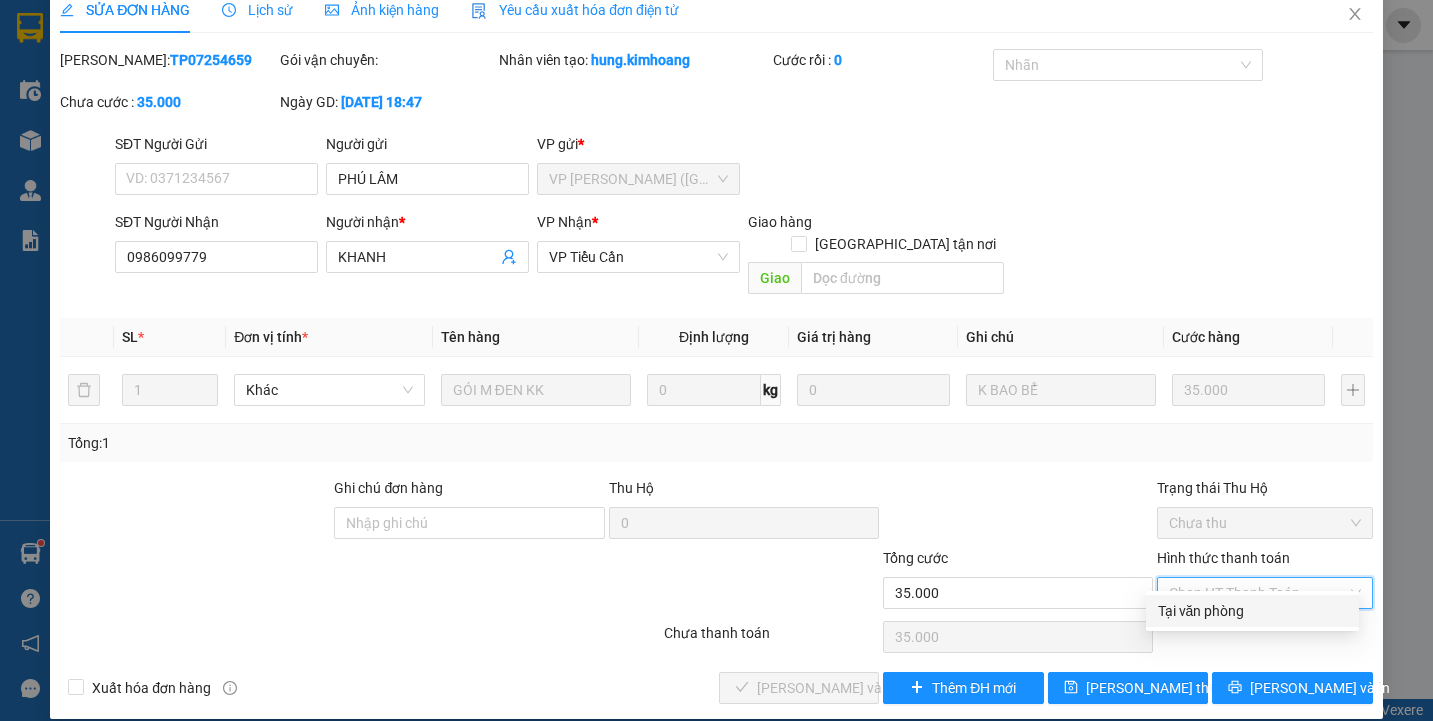 click on "Tại văn phòng" at bounding box center (1252, 611) 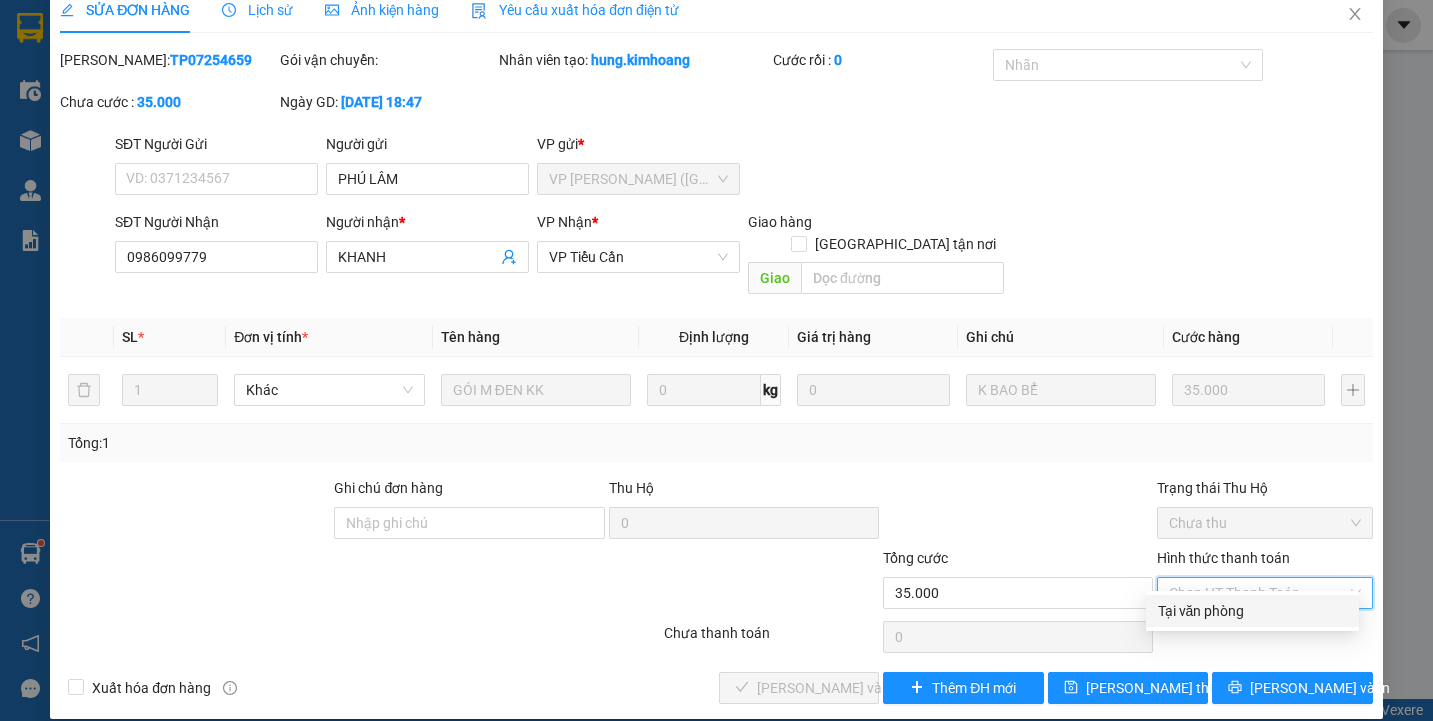 drag, startPoint x: 1203, startPoint y: 602, endPoint x: 1065, endPoint y: 612, distance: 138.36185 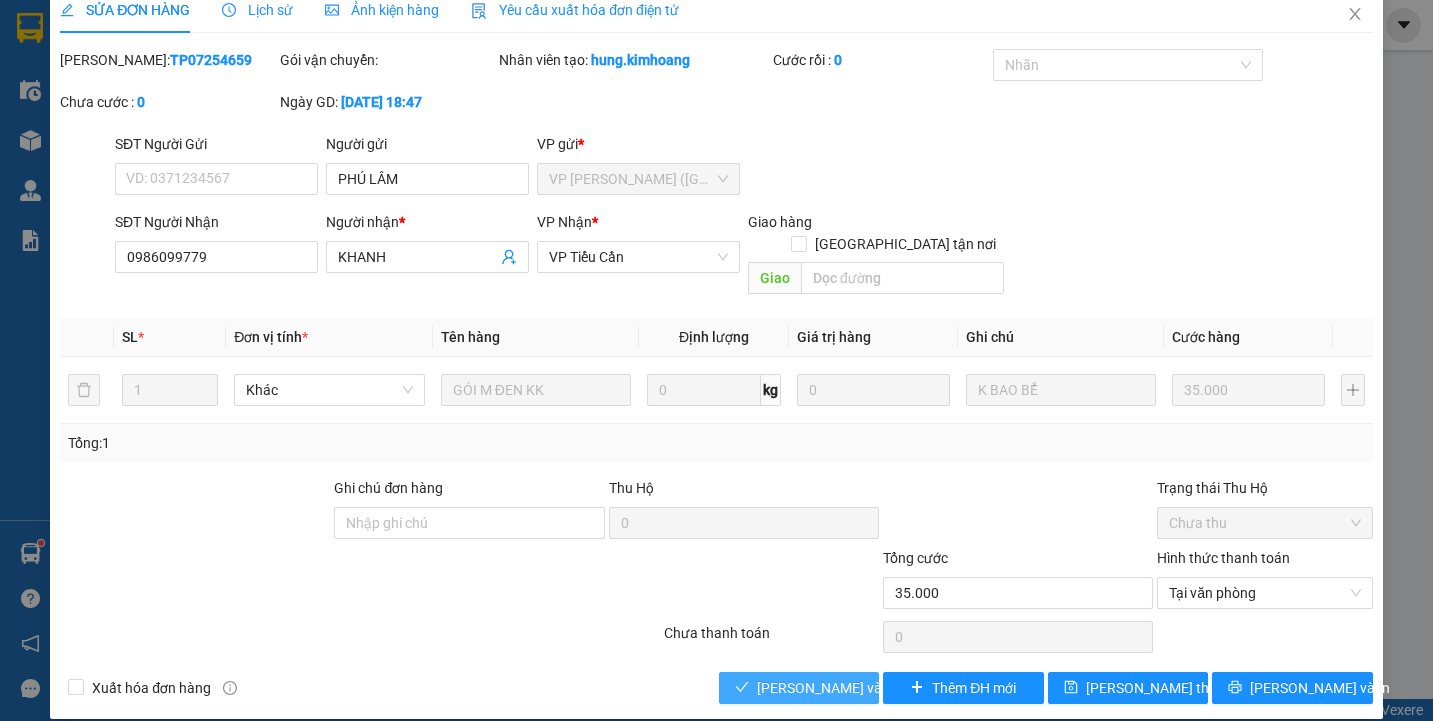 type 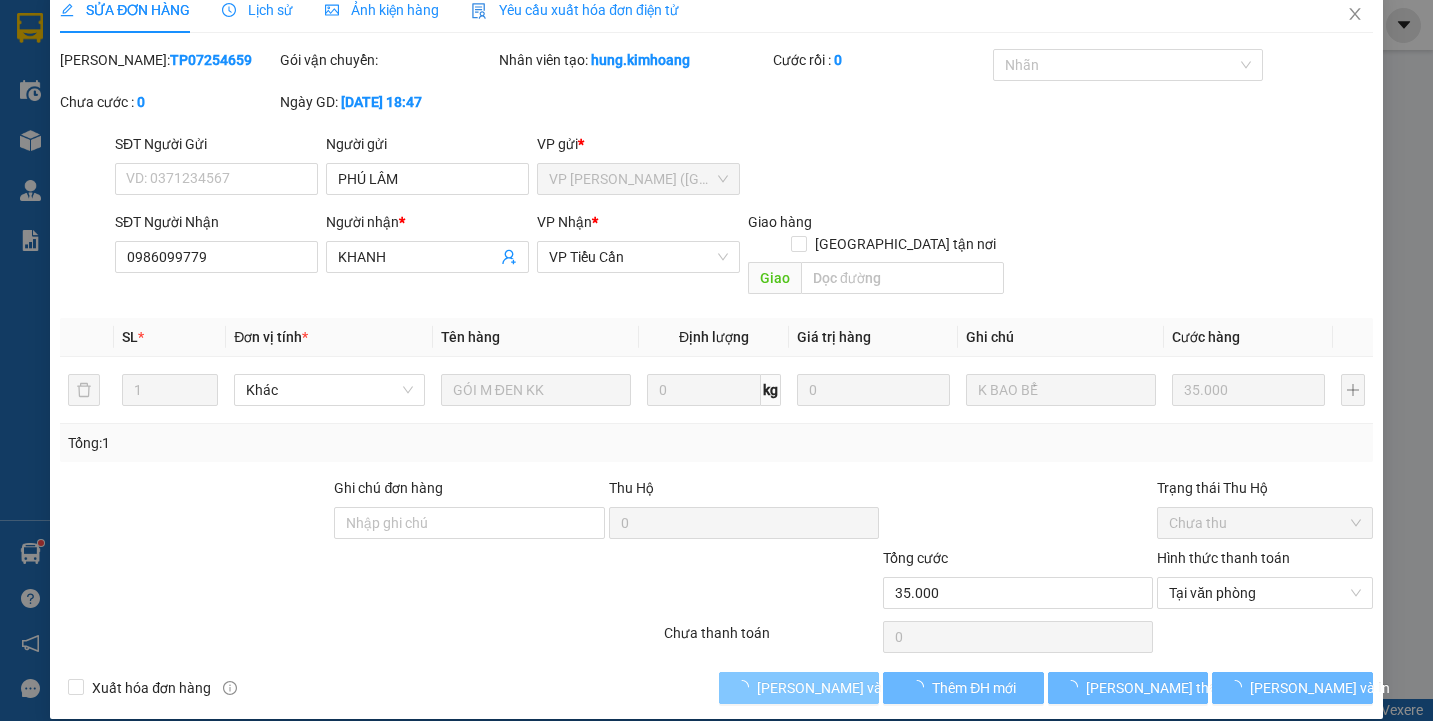 click on "Lưu và Giao hàng" at bounding box center [799, 688] 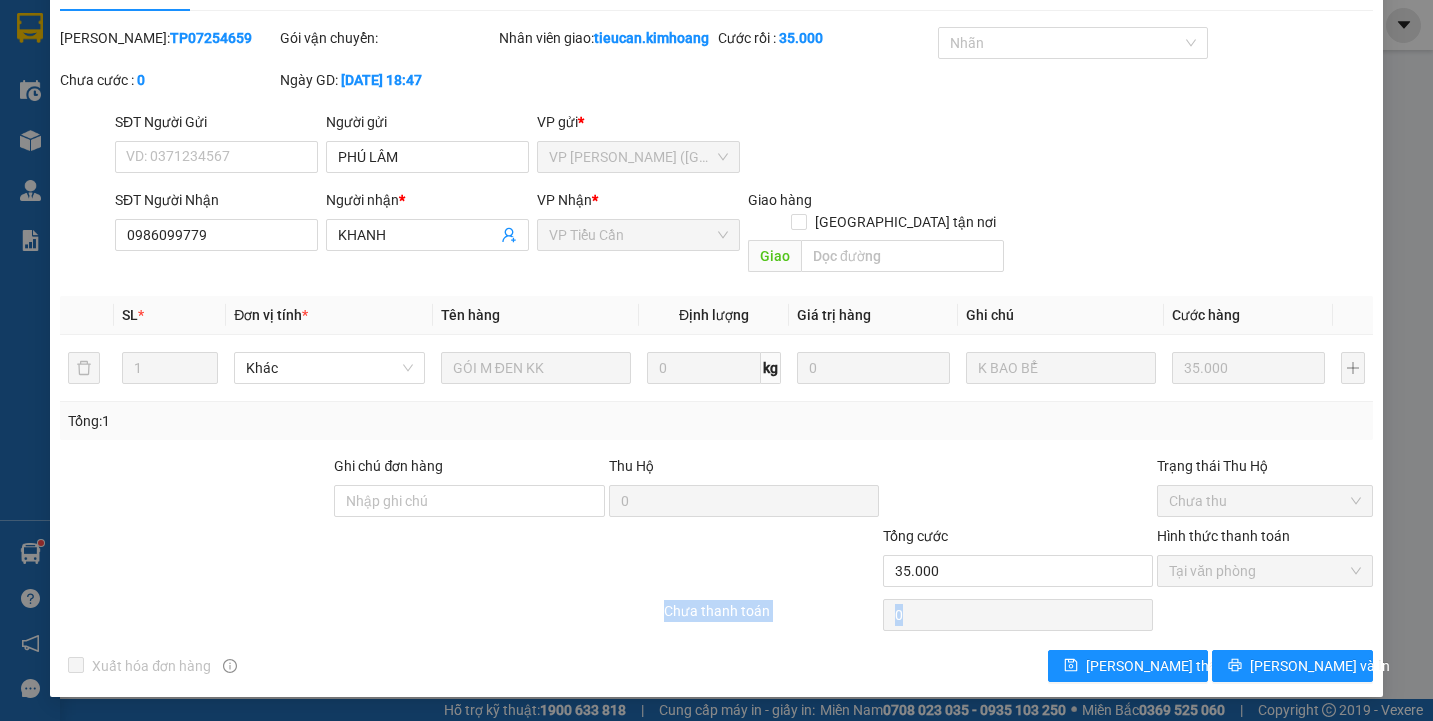scroll, scrollTop: 45, scrollLeft: 0, axis: vertical 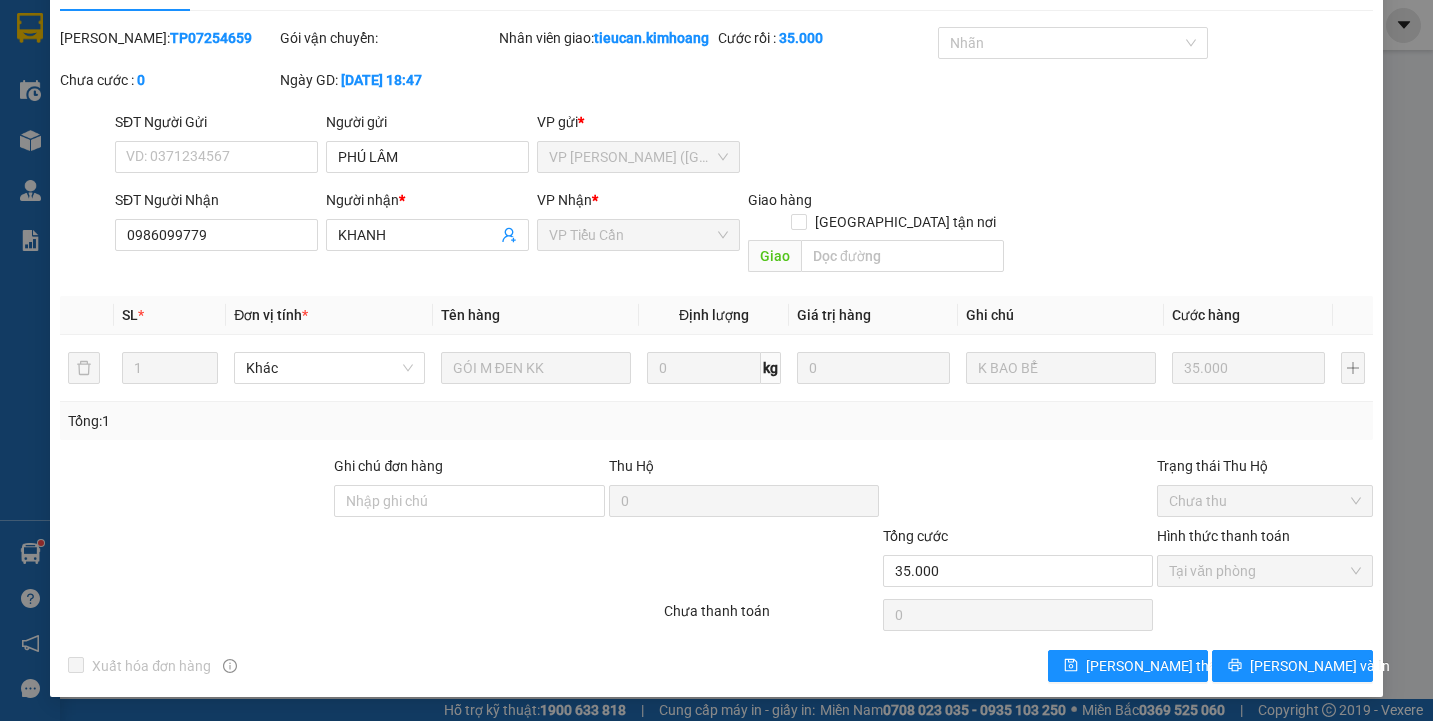click on "SỬA ĐƠN HÀNG Lịch sử Ảnh kiện hàng Yêu cầu xuất hóa đơn điện tử Total Paid Fee 35.000 Total UnPaid Fee 0 Cash Collection Total Fee Mã ĐH:  TP07254659 Gói vận chuyển:   Nhân viên giao: tieucan.kimhoang Cước rồi :   35.000   Nhãn Chưa cước :   0 Ngày GD:   11-07-2025 lúc 18:47 SĐT Người Gửi VD: 0371234567 Người gửi PHÚ LÂM VP gửi  * VP Trần Phú (Hàng) SĐT Người Nhận 0986099779 Người nhận  * KHANH VP Nhận  * VP Tiểu Cần Giao hàng Giao tận nơi Giao SL  * Đơn vị tính  * Tên hàng  Định lượng Giá trị hàng Ghi chú Cước hàng                   1 Khác GÓI M ĐEN KK 0 kg 0 K BAO BỂ 35.000 Tổng:  1 Ghi chú đơn hàng Thu Hộ 0 Trạng thái Thu Hộ   Chưa thu Tổng cước 35.000 Hình thức thanh toán Tại văn phòng Số tiền thu trước 35.000 Chọn HT Thanh Toán Chưa thanh toán 0 Chọn HT Thanh Toán Xuất hóa đơn hàng Lưu thay đổi Lưu và In Tại văn phòng" at bounding box center [716, 323] 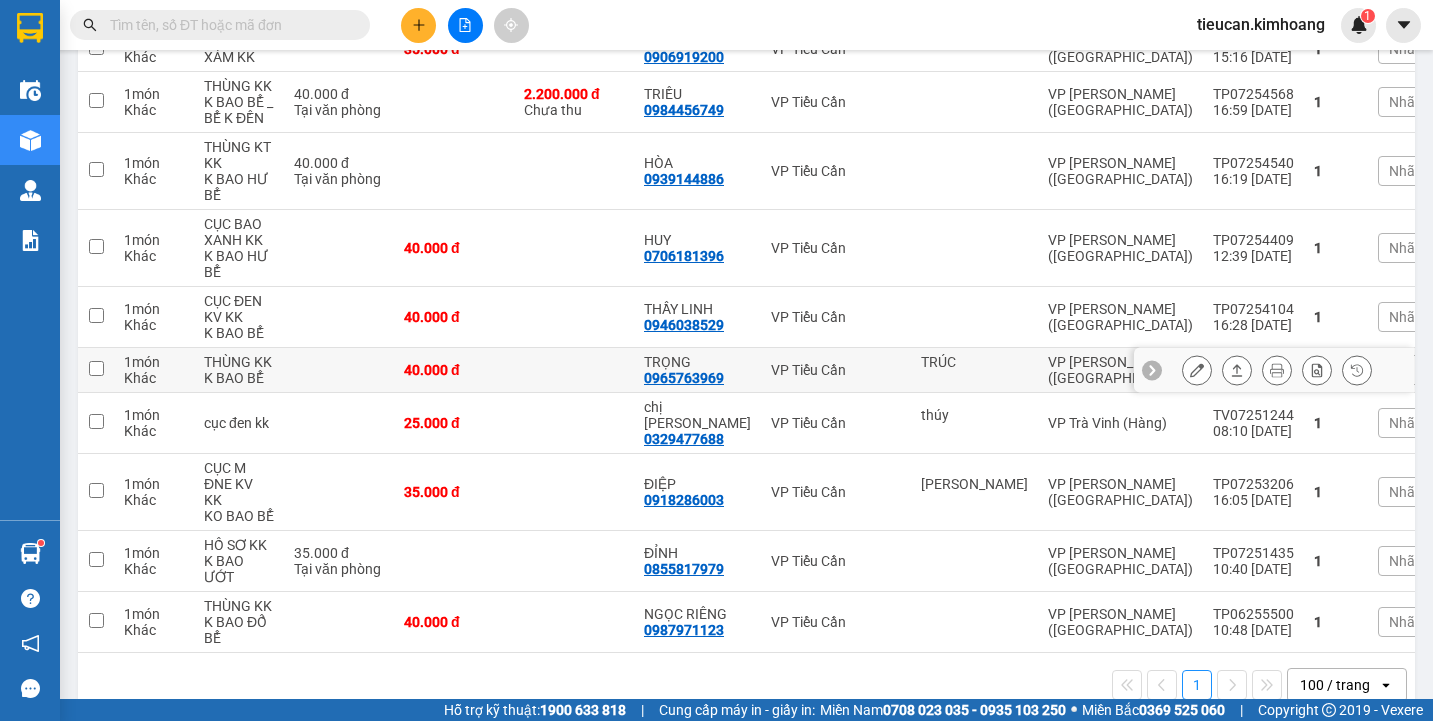 scroll, scrollTop: 612, scrollLeft: 0, axis: vertical 